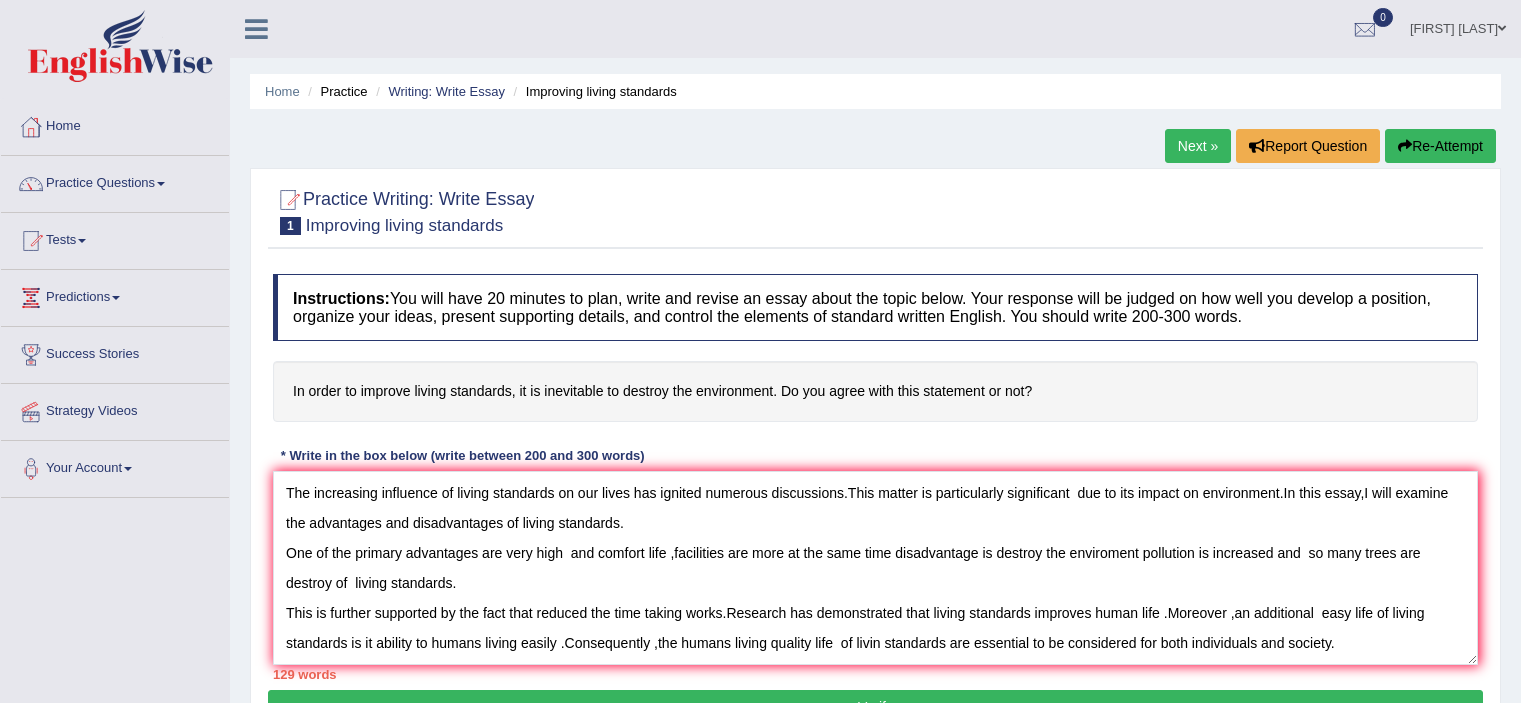 scroll, scrollTop: 132, scrollLeft: 0, axis: vertical 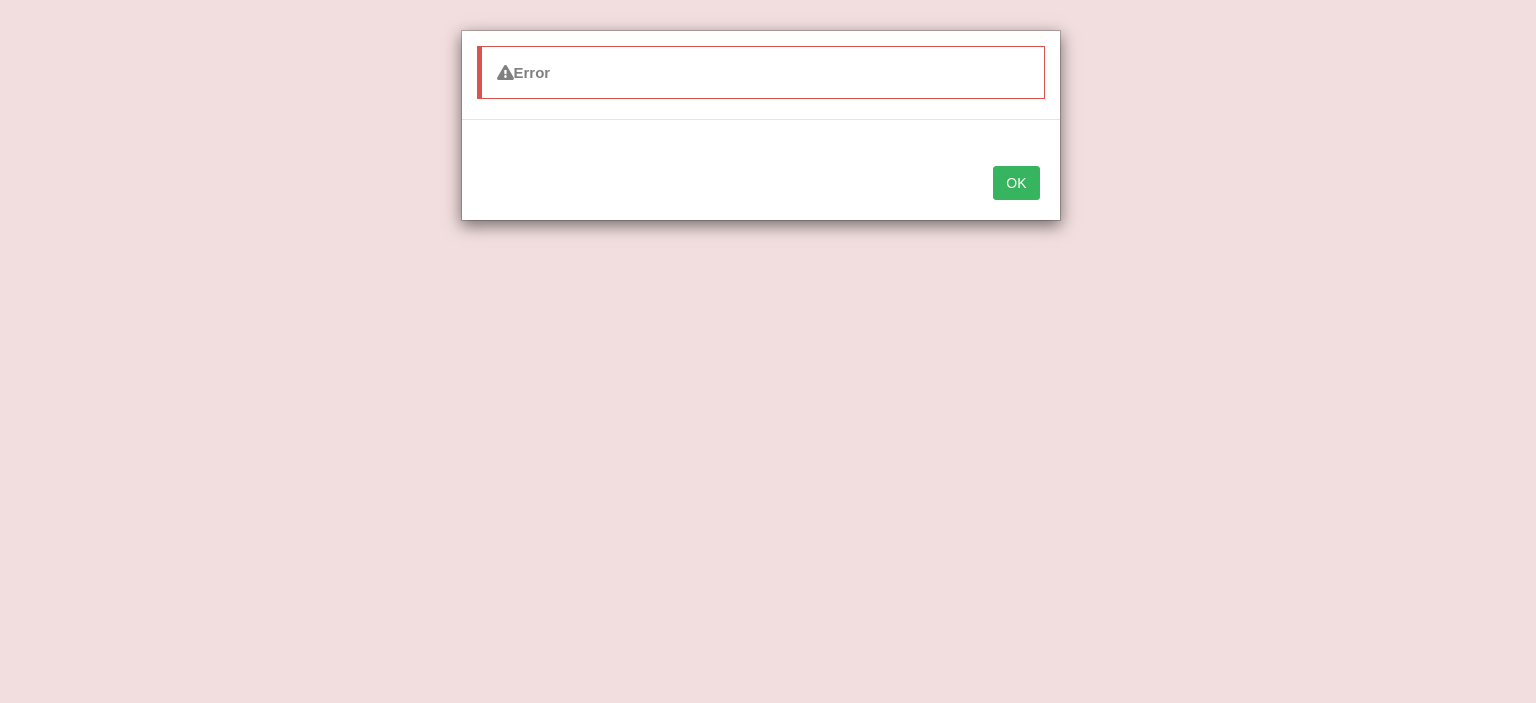 type on "The increasing influence of living standards on our lives has ignited numerous discussions.This matter is particularly significant  due to its impact on environment.In this essay,I will examine the advantages and disadvantages of living standards.
One of the primary advantages are very high  and comfort life ,facilities are more at the same time disadvantage is destroy the enviroment pollution is increased and  so many trees are destroy of  living standards.
This is further supported by the fact that reduced the time taking works.Research has demonstrated that living standards improves human life .Moreover ,an additional  easy life of living standards is it ability to humans living easily .Consequently ,the humans living quality life  of livin standards are essential to be considered for both individuals and society.
However along side" 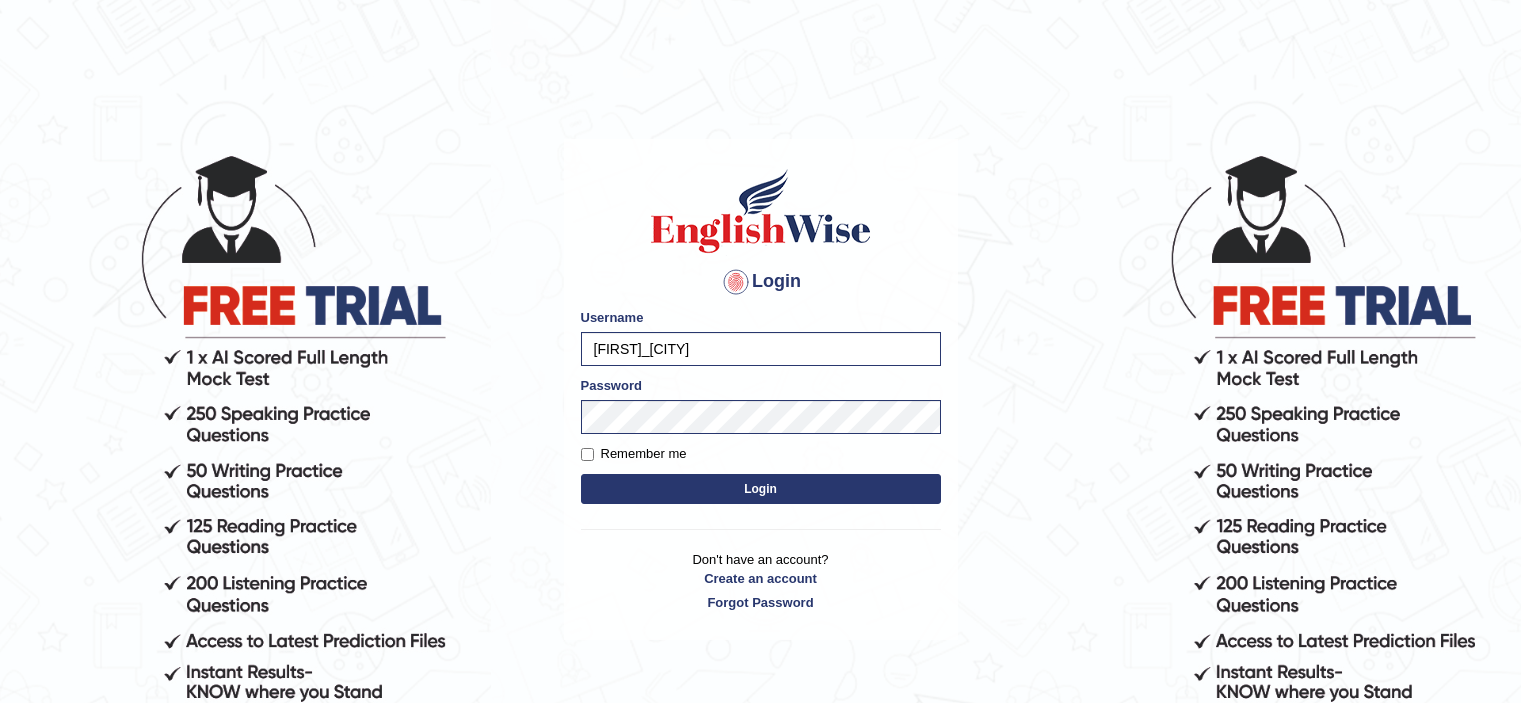 scroll, scrollTop: 0, scrollLeft: 0, axis: both 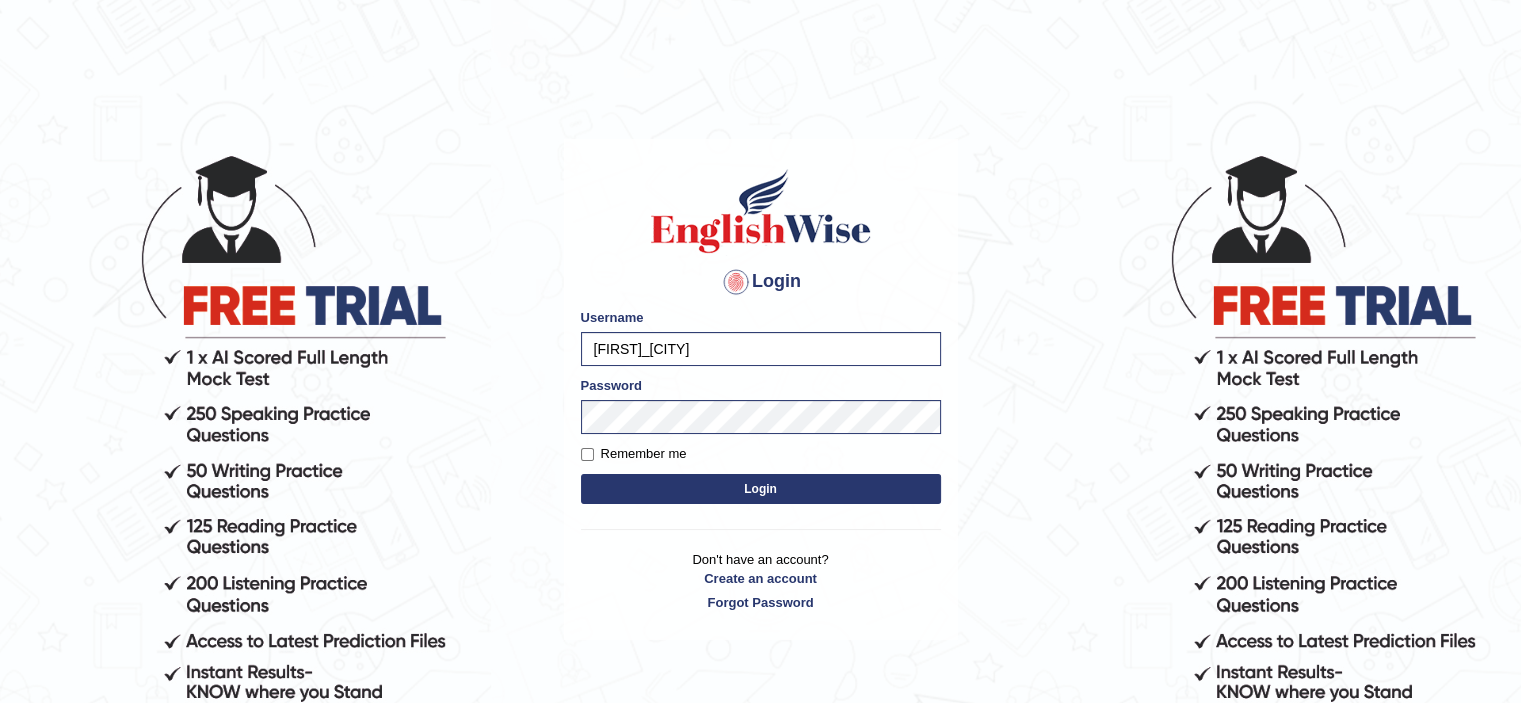 click on "Login" at bounding box center (761, 489) 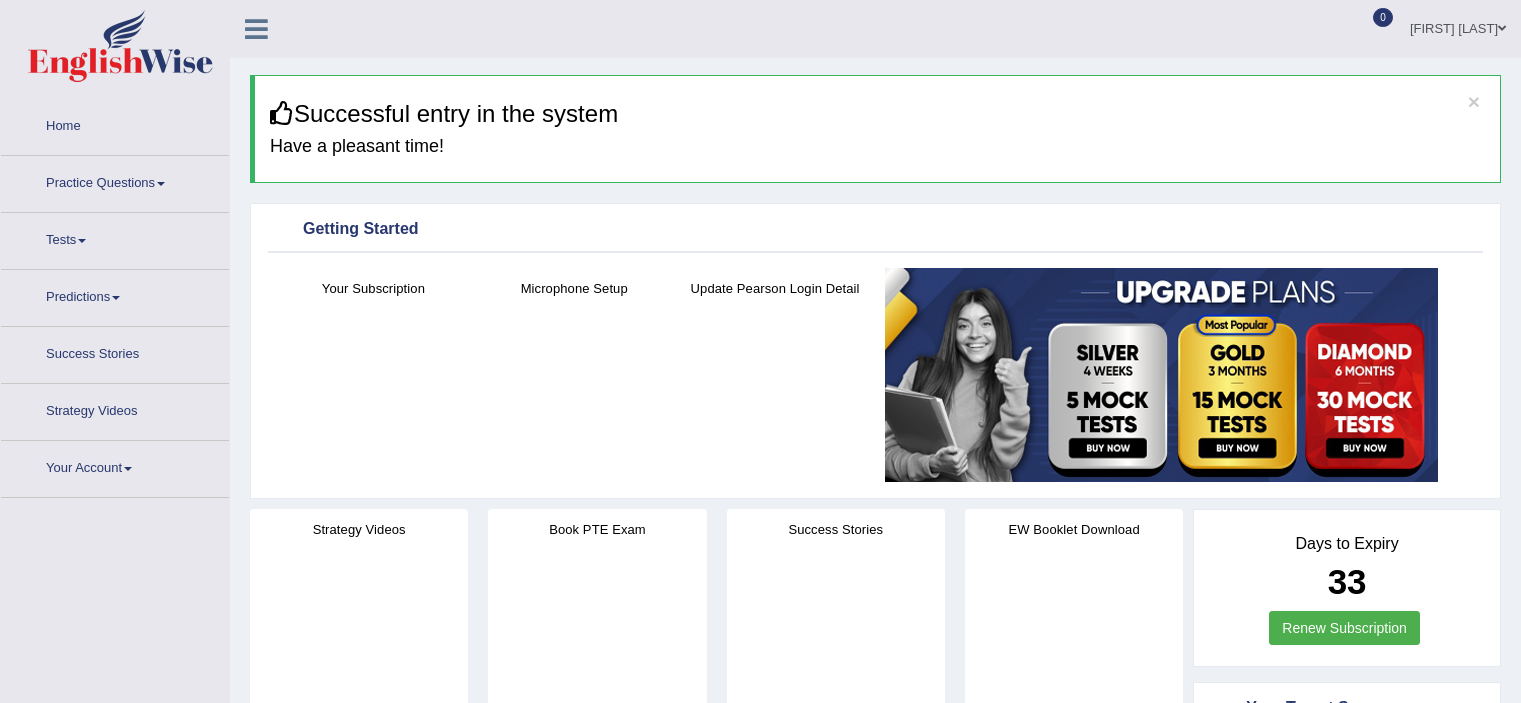 scroll, scrollTop: 0, scrollLeft: 0, axis: both 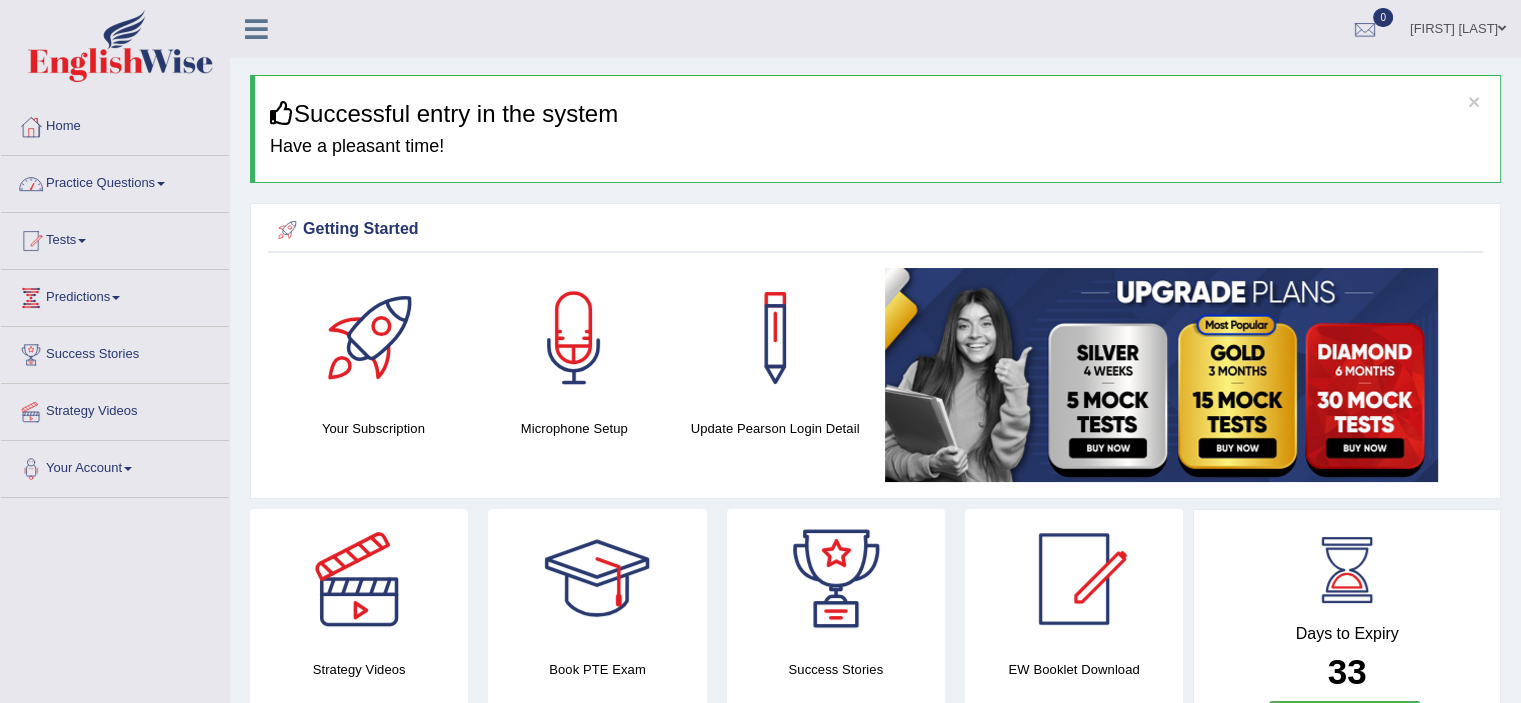 click at bounding box center [161, 184] 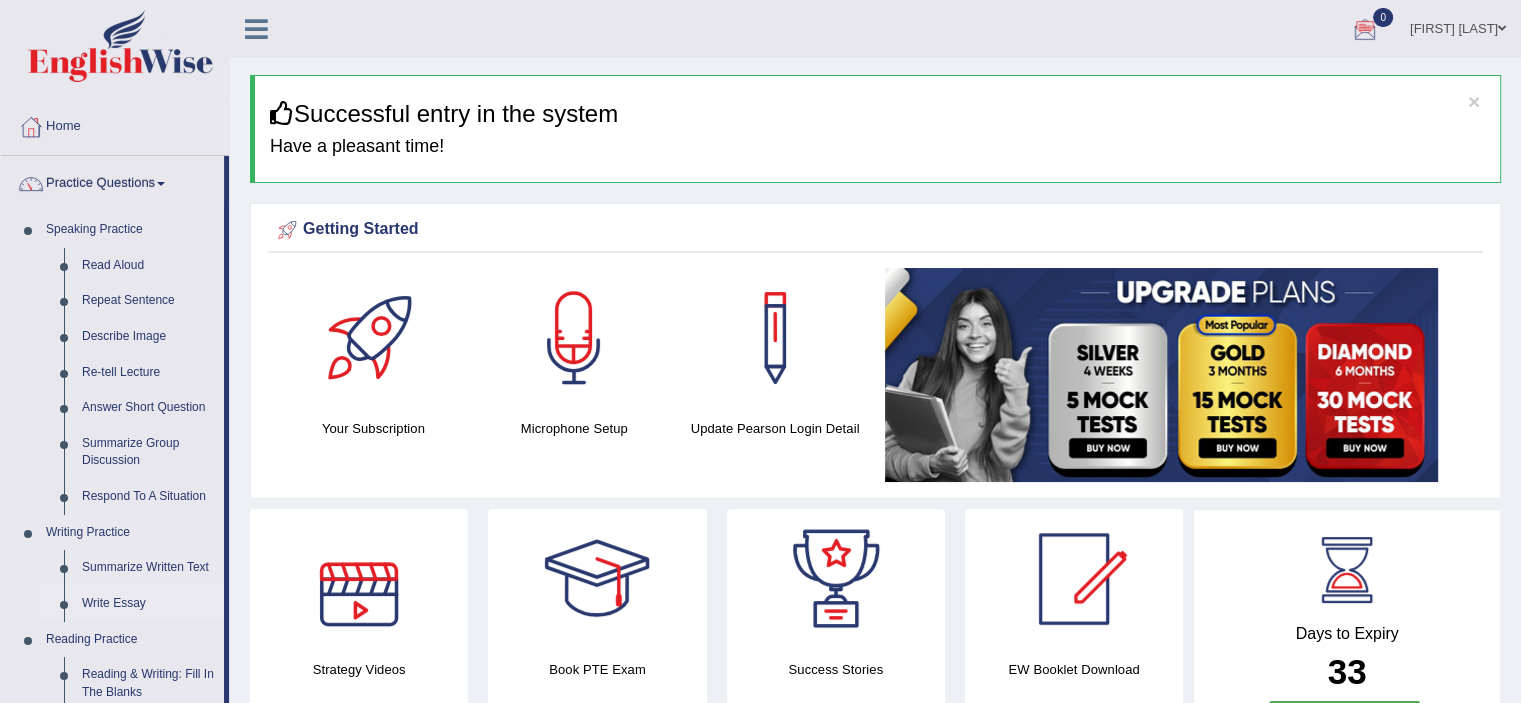 click on "Write Essay" at bounding box center [148, 604] 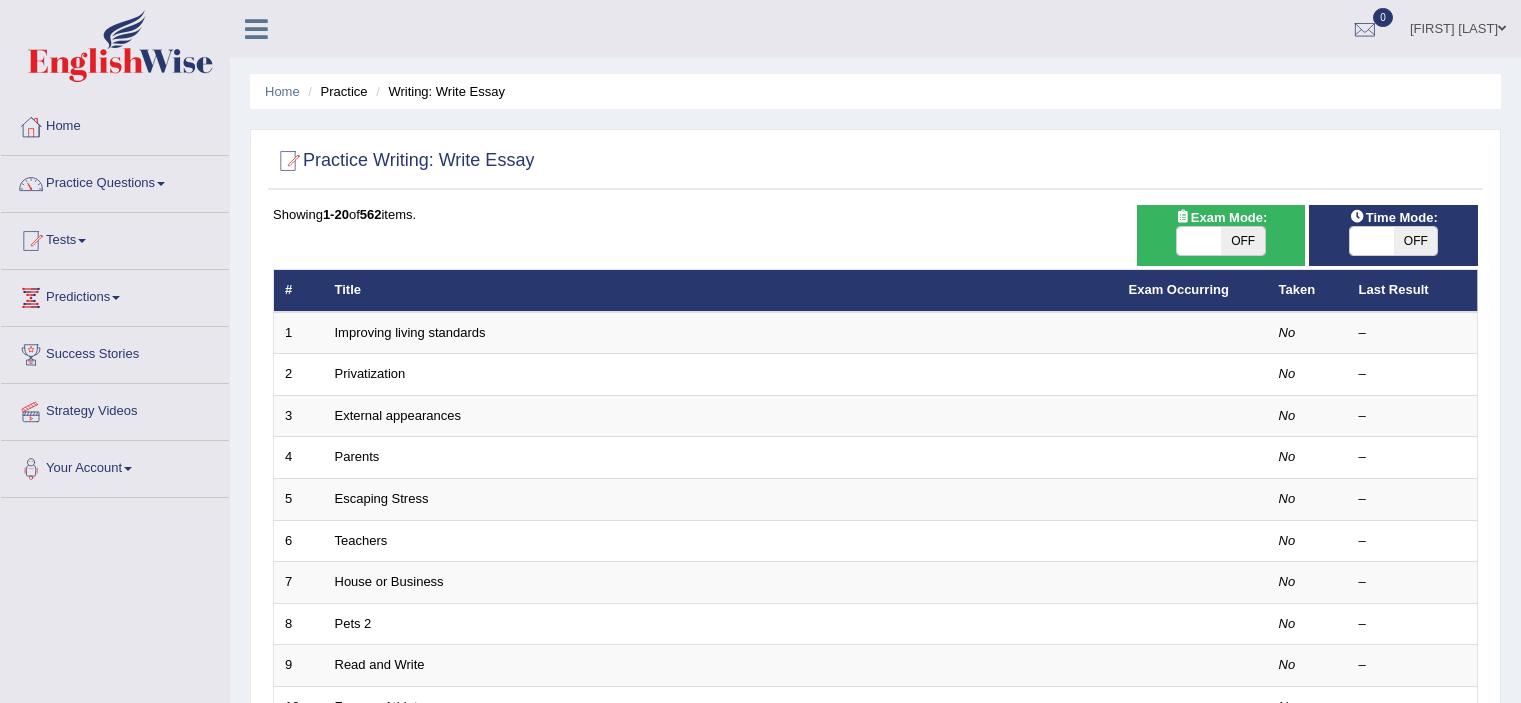 scroll, scrollTop: 0, scrollLeft: 0, axis: both 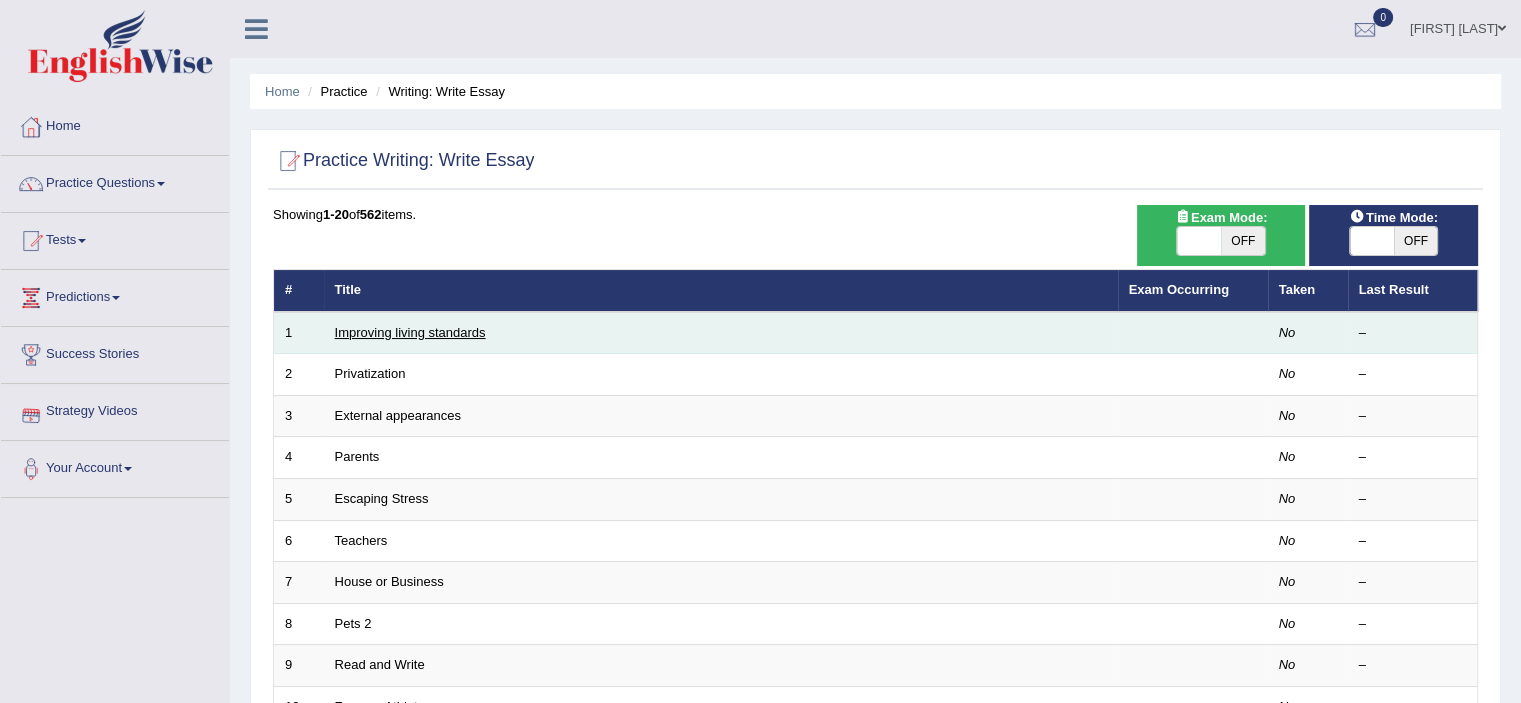 click on "Improving living standards" at bounding box center [410, 332] 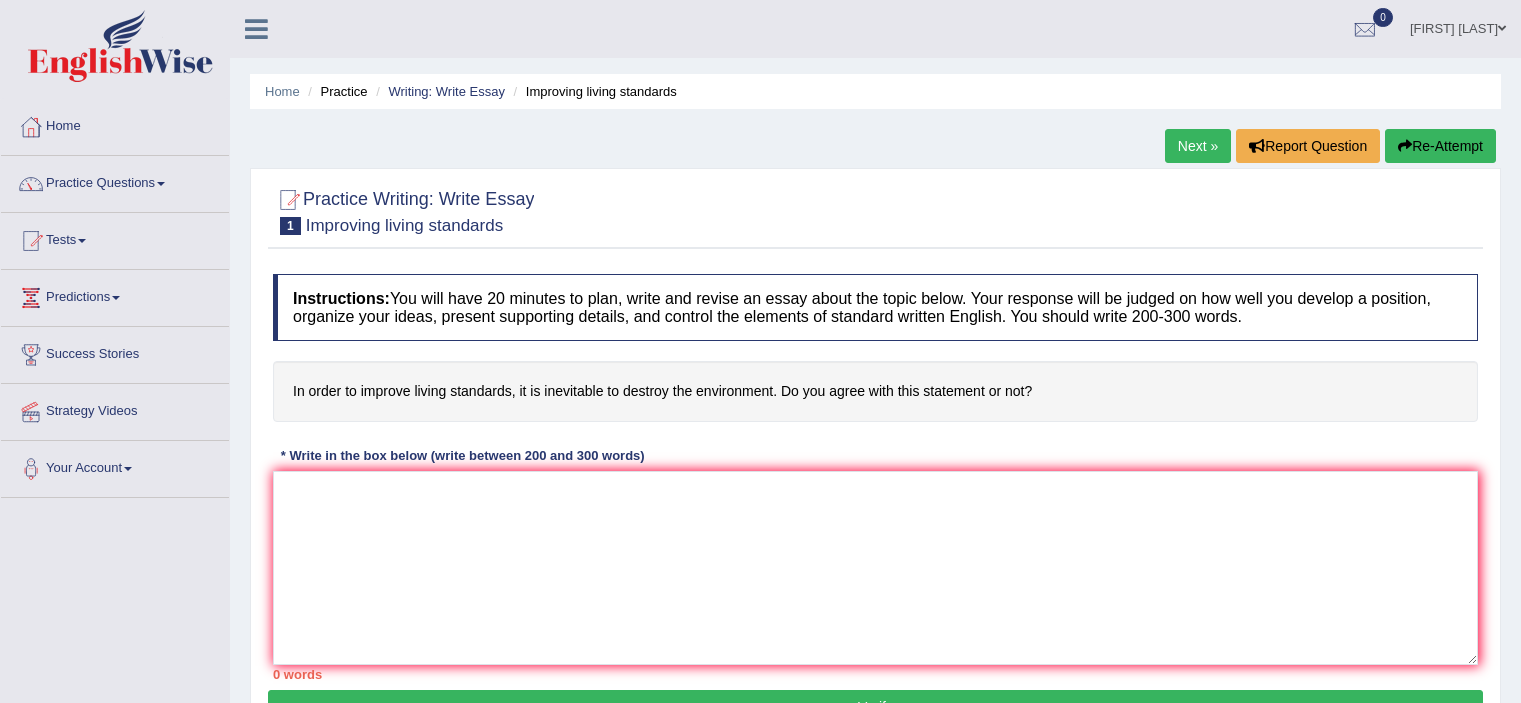 scroll, scrollTop: 0, scrollLeft: 0, axis: both 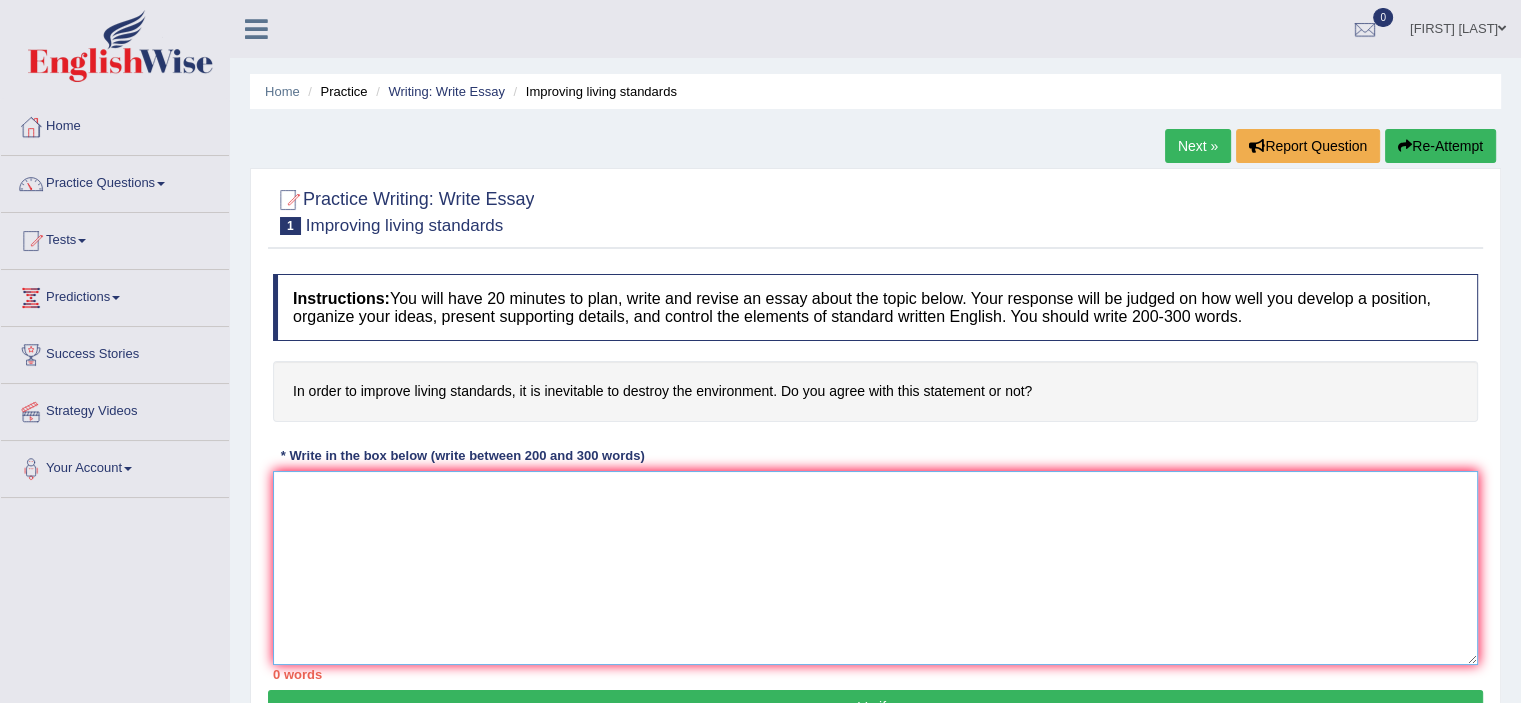 click at bounding box center [875, 568] 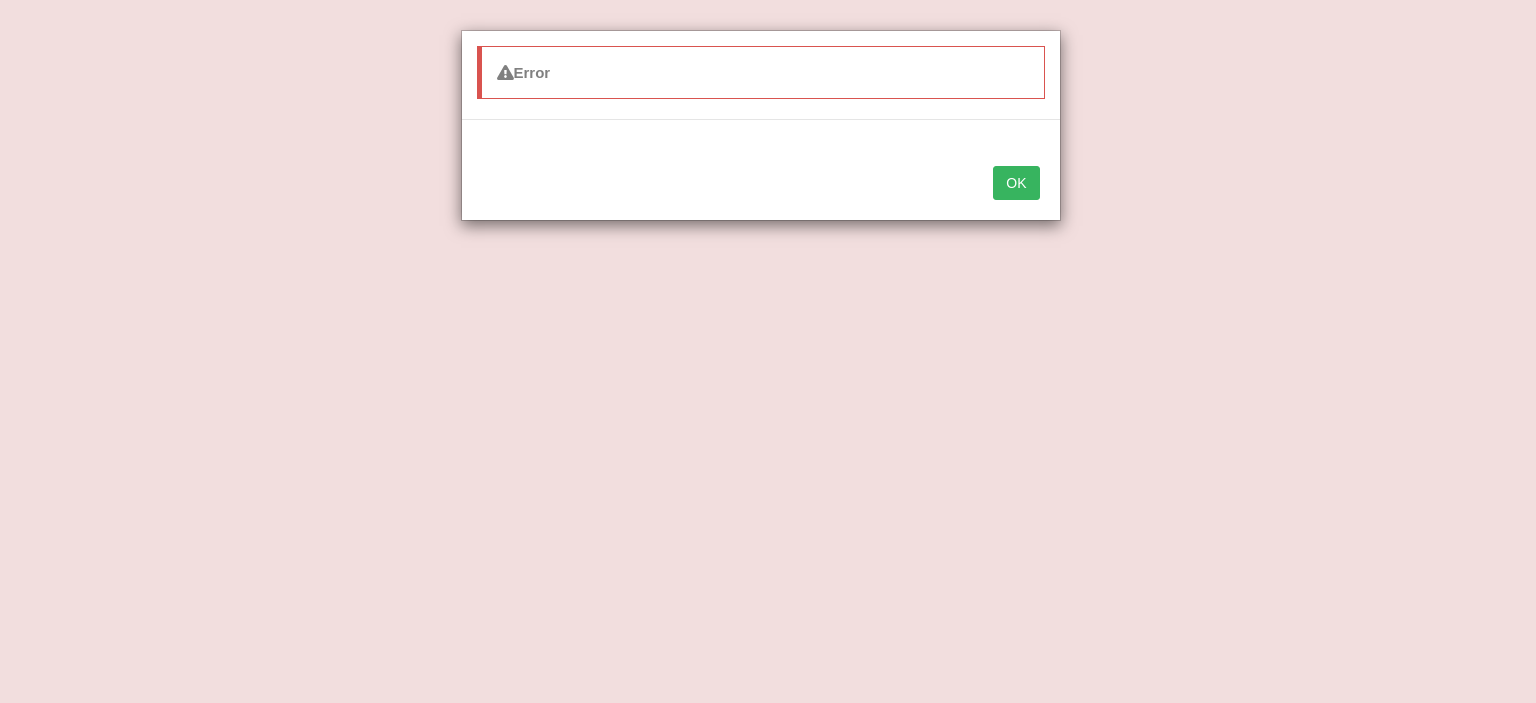 type on "The increasing influence of living standards on our lives has ignited numerous discussions.This matter is partiularly sinificant due to its" 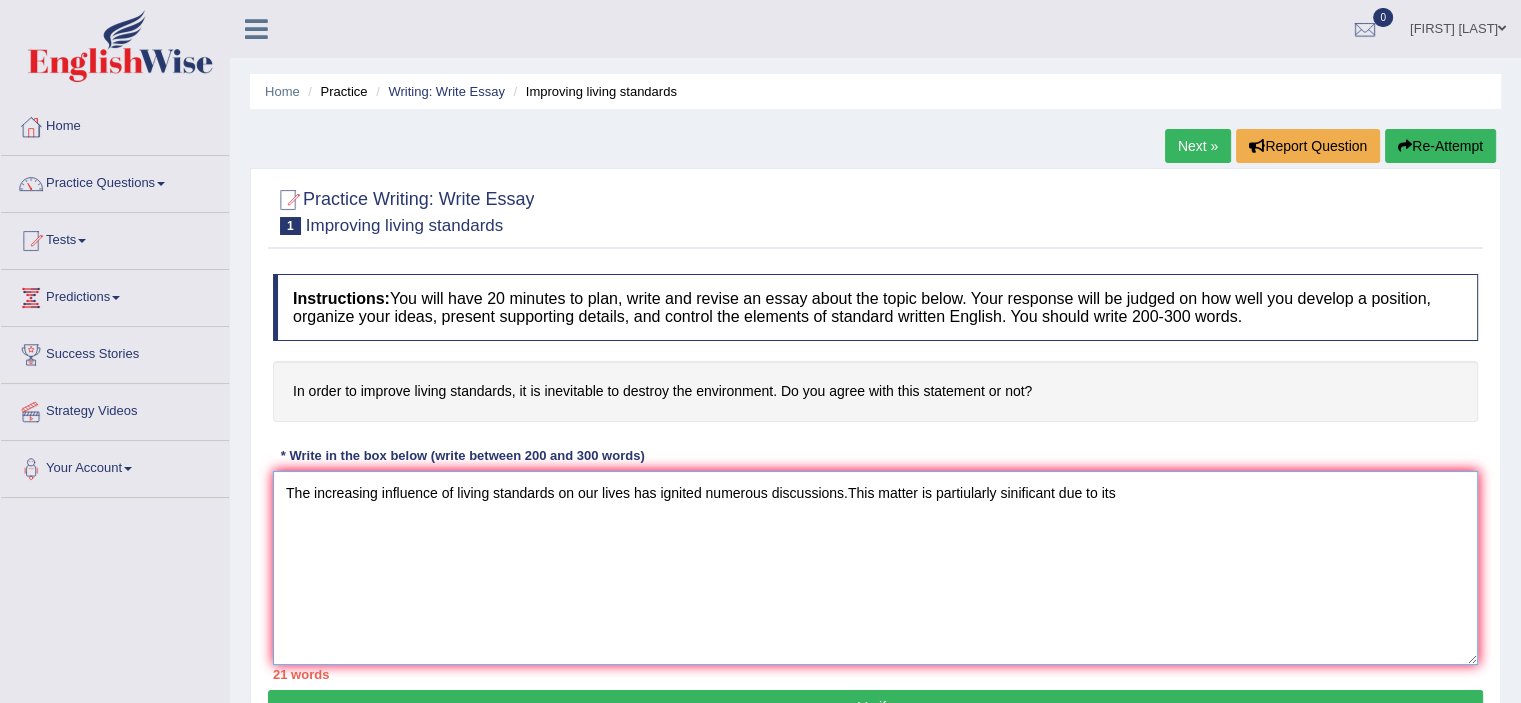 click on "The increasing influence of living standards on our lives has ignited numerous discussions.This matter is partiularly sinificant due to its" at bounding box center [875, 568] 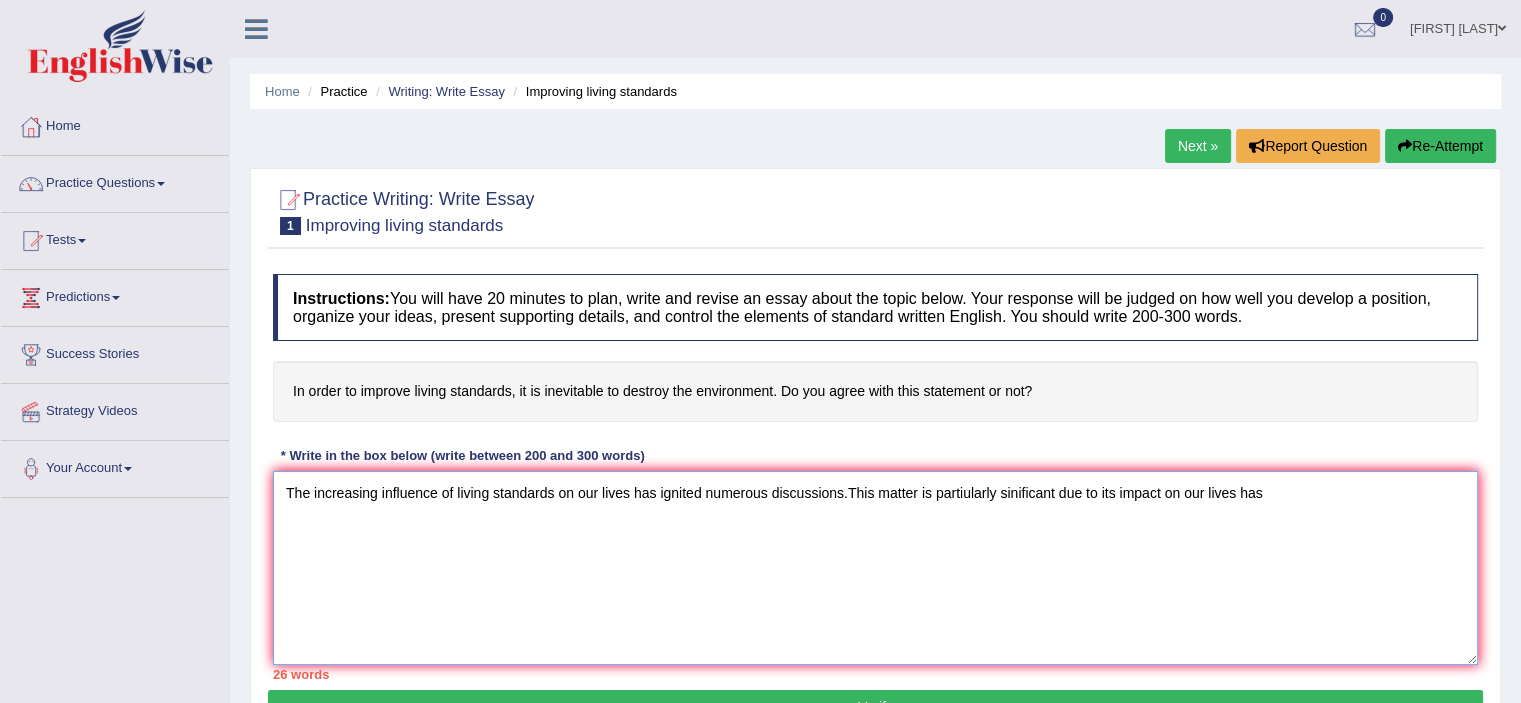 click on "The increasing influence of living standards on our lives has ignited numerous discussions.This matter is partiularly sinificant due to its impact on our lives has" at bounding box center [875, 568] 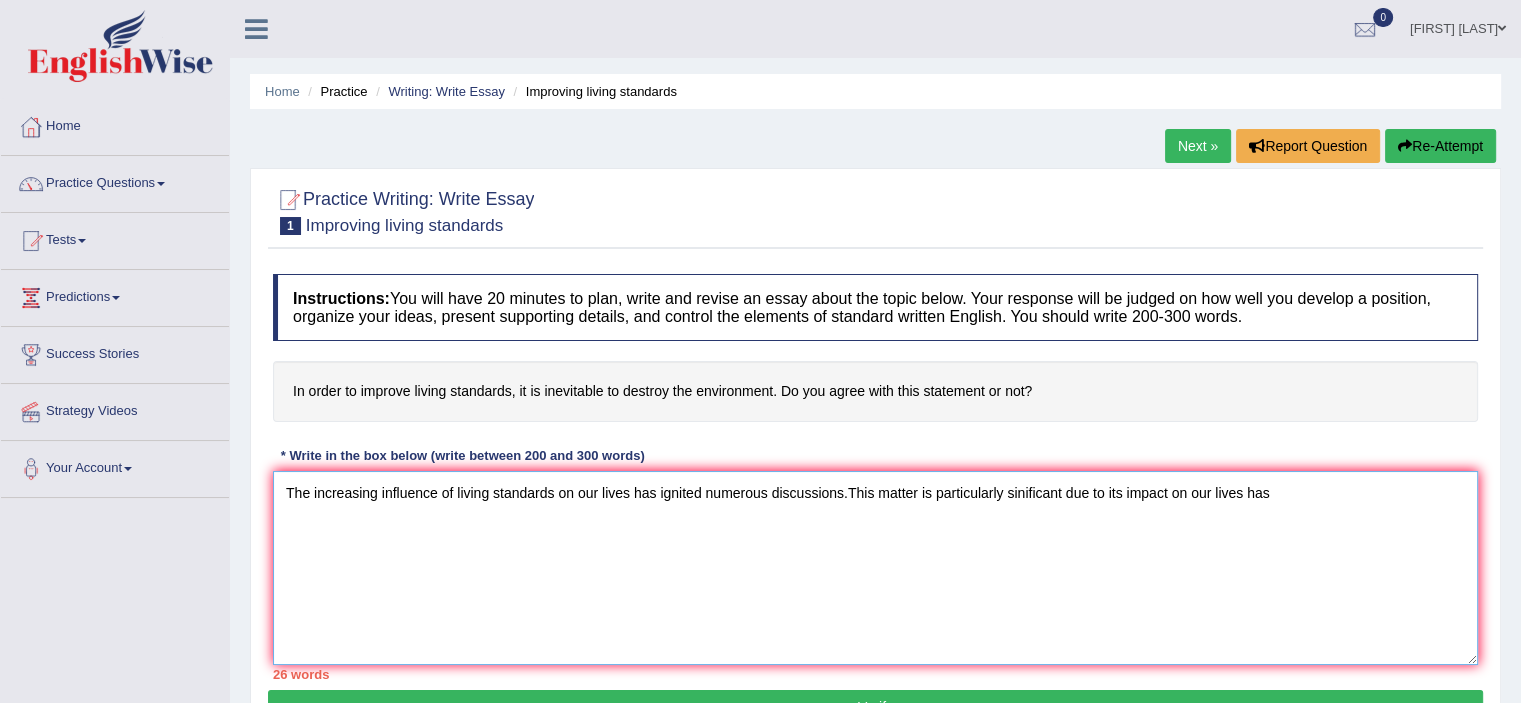 click on "The increasing influence of living standards on our lives has ignited numerous discussions.This matter is particularly sinificant due to its impact on our lives has" at bounding box center (875, 568) 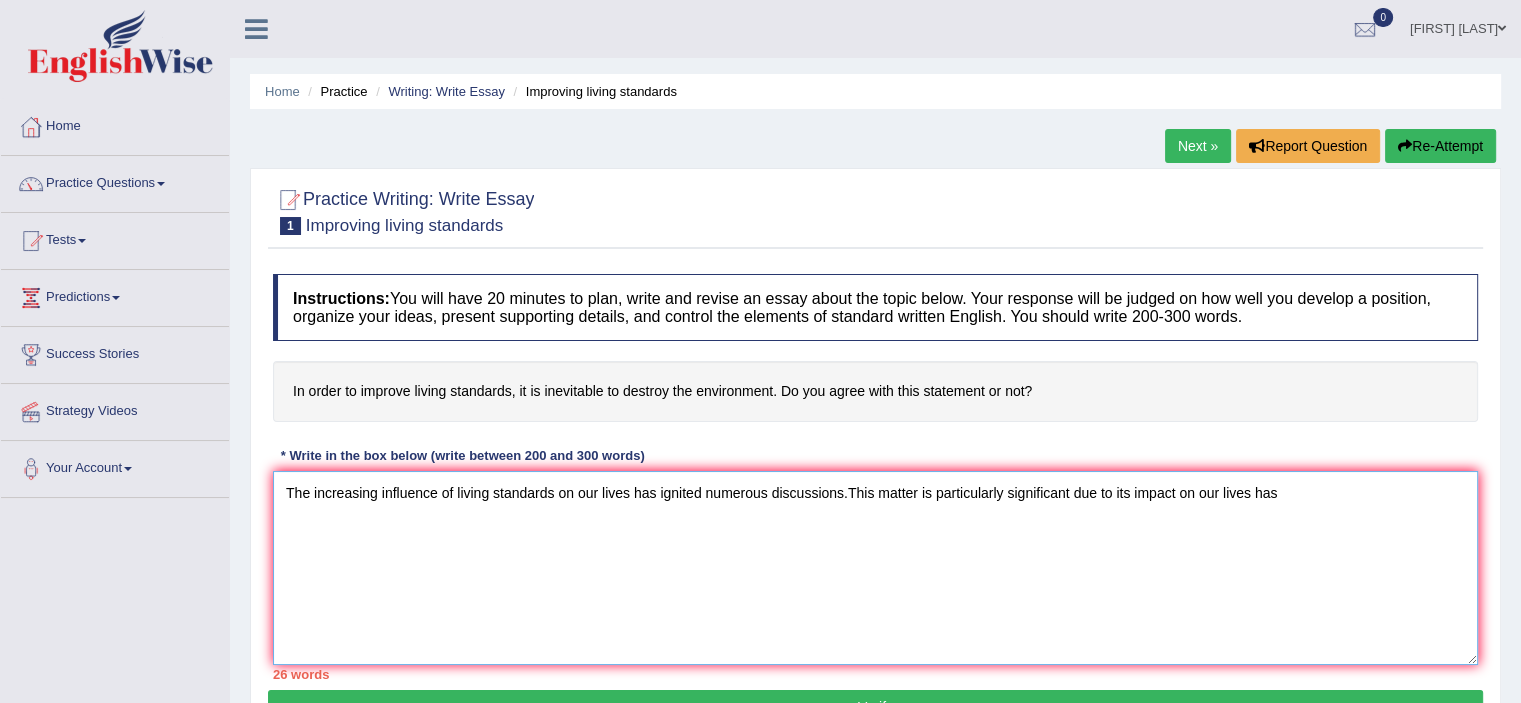 click on "The increasing influence of living standards on our lives has ignited numerous discussions.This matter is particularly significant due to its impact on our lives has" at bounding box center [875, 568] 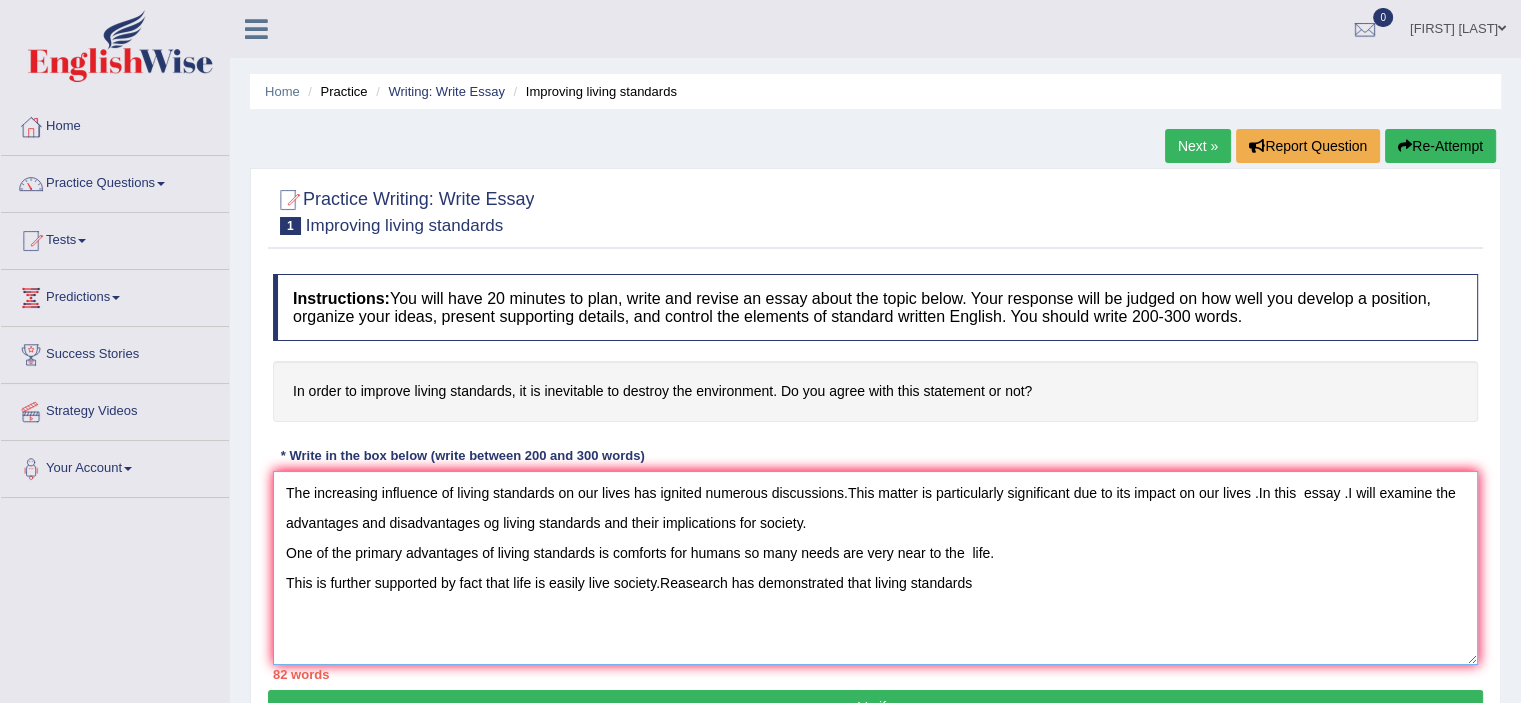 click on "The increasing influence of living standards on our lives has ignited numerous discussions.This matter is particularly significant due to its impact on our lives .In this  essay .I will examine the advantages and disadvantages og living standards and their implications for society.
One of the primary advantages of living standards is comforts for humans so many needs are very near to the  life.
This is further supported by fact that life is easily live society.Reasearch has demonstrated that living standards" at bounding box center [875, 568] 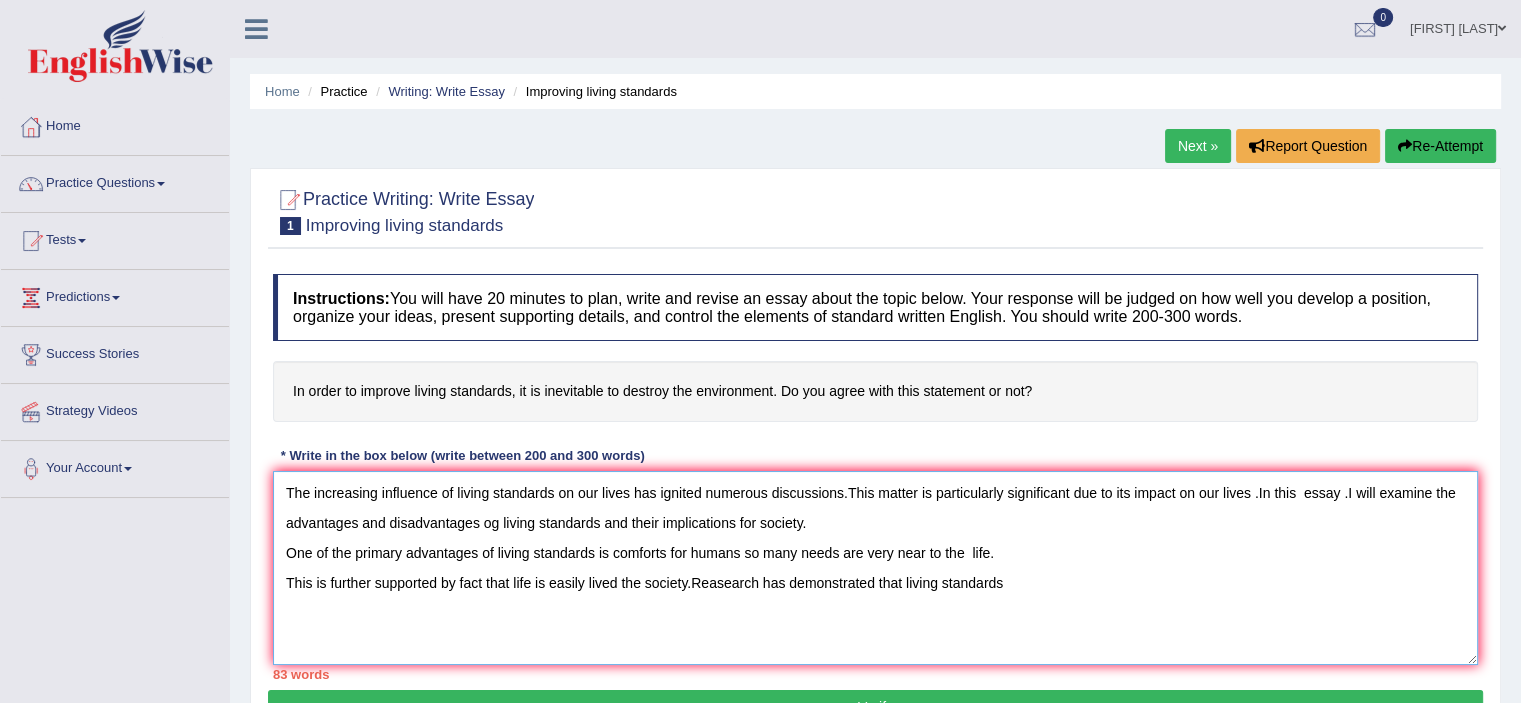 click on "The increasing influence of living standards on our lives has ignited numerous discussions.This matter is particularly significant due to its impact on our lives .In this  essay .I will examine the advantages and disadvantages og living standards and their implications for society.
One of the primary advantages of living standards is comforts for humans so many needs are very near to the  life.
This is further supported by fact that life is easily lived the society.Reasearch has demonstrated that living standards" at bounding box center (875, 568) 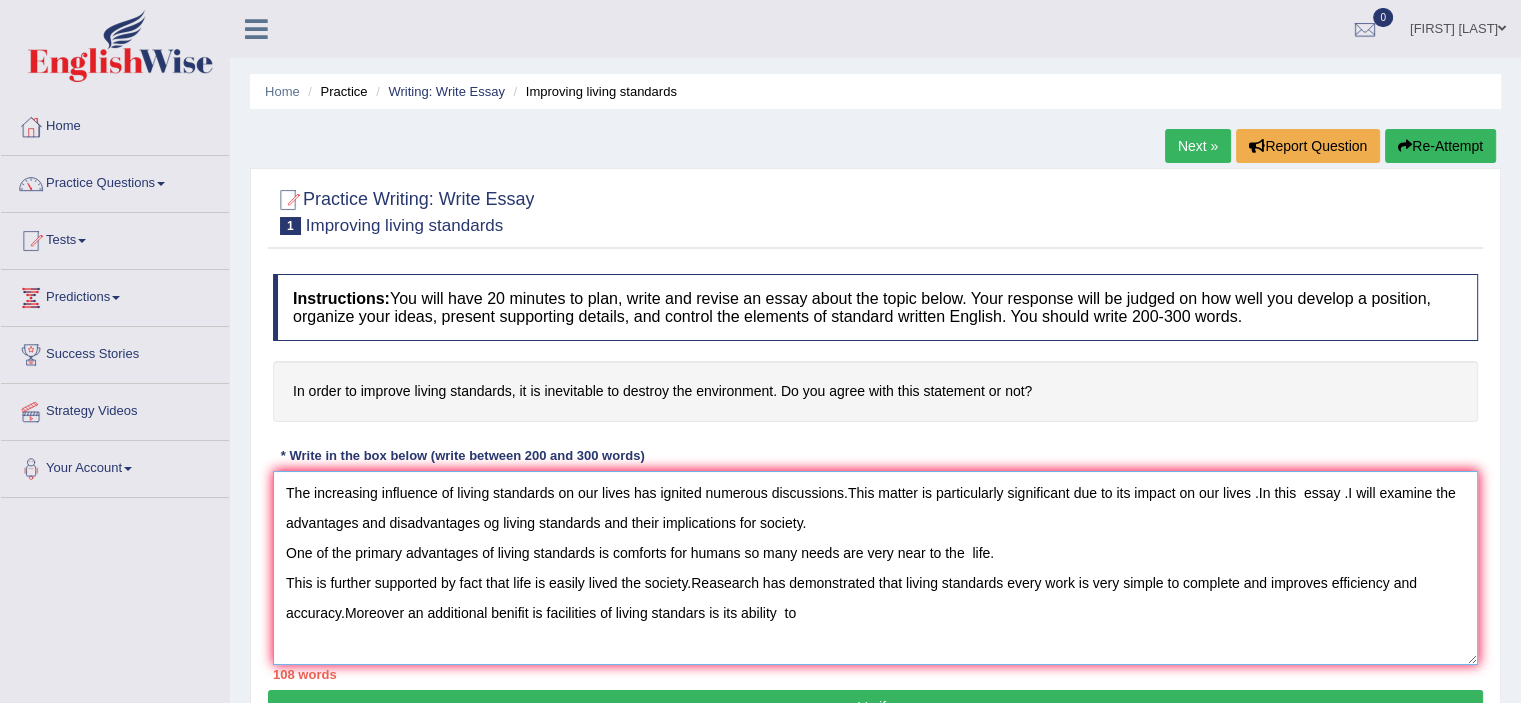 drag, startPoint x: 596, startPoint y: 612, endPoint x: 532, endPoint y: 610, distance: 64.03124 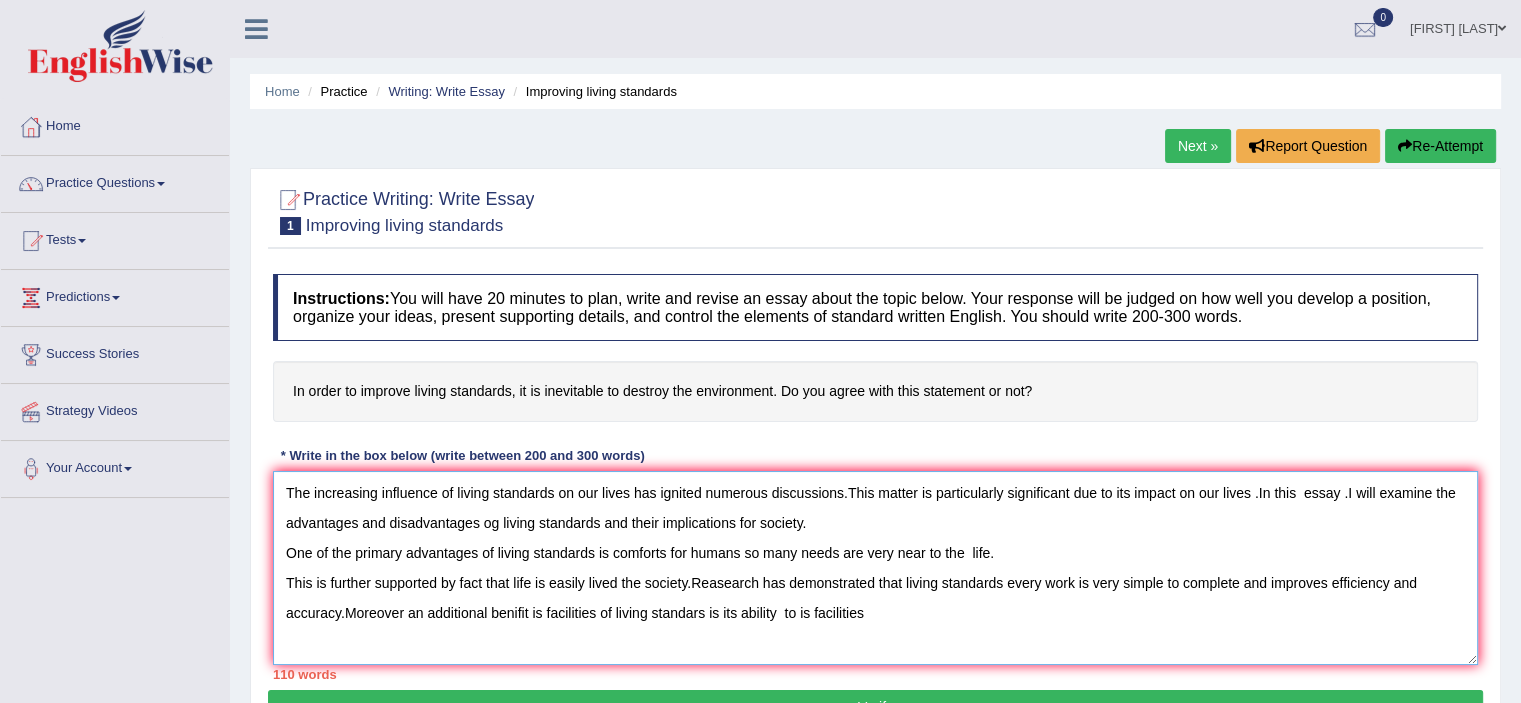 click on "The increasing influence of living standards on our lives has ignited numerous discussions.This matter is particularly significant due to its impact on our lives .In this  essay .I will examine the advantages and disadvantages og living standards and their implications for society.
One of the primary advantages of living standards is comforts for humans so many needs are very near to the  life.
This is further supported by fact that life is easily lived the society.Reasearch has demonstrated that living standards every work is very simple to complete and improves efficiency and accuracy.Moreover an additional benifit is facilities of living standars is its ability  to is facilities" at bounding box center (875, 568) 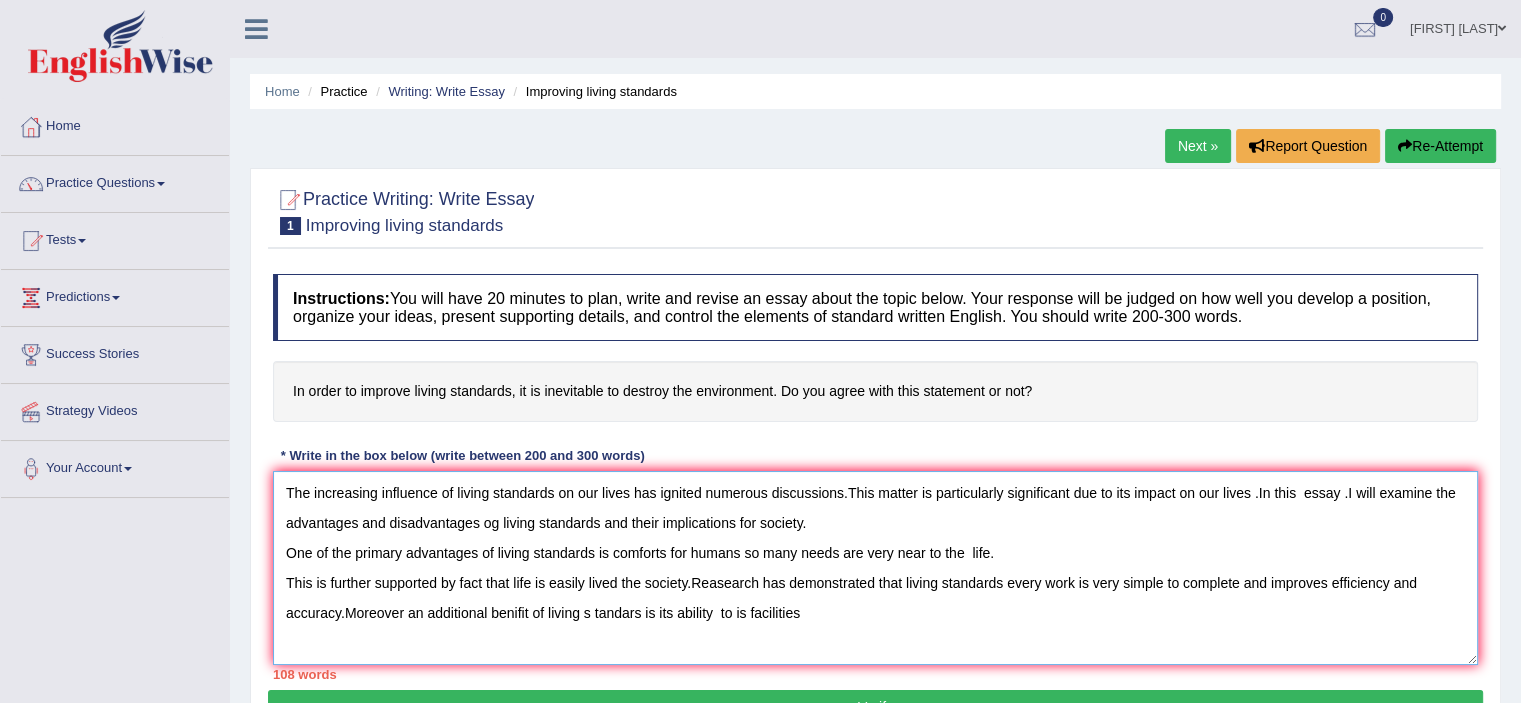 click on "The increasing influence of living standards on our lives has ignited numerous discussions.This matter is particularly significant due to its impact on our lives .In this  essay .I will examine the advantages and disadvantages og living standards and their implications for society.
One of the primary advantages of living standards is comforts for humans so many needs are very near to the  life.
This is further supported by fact that life is easily lived the society.Reasearch has demonstrated that living standards every work is very simple to complete and improves efficiency and accuracy.Moreover an additional benifit of living s tandars is its ability  to is facilities" at bounding box center (875, 568) 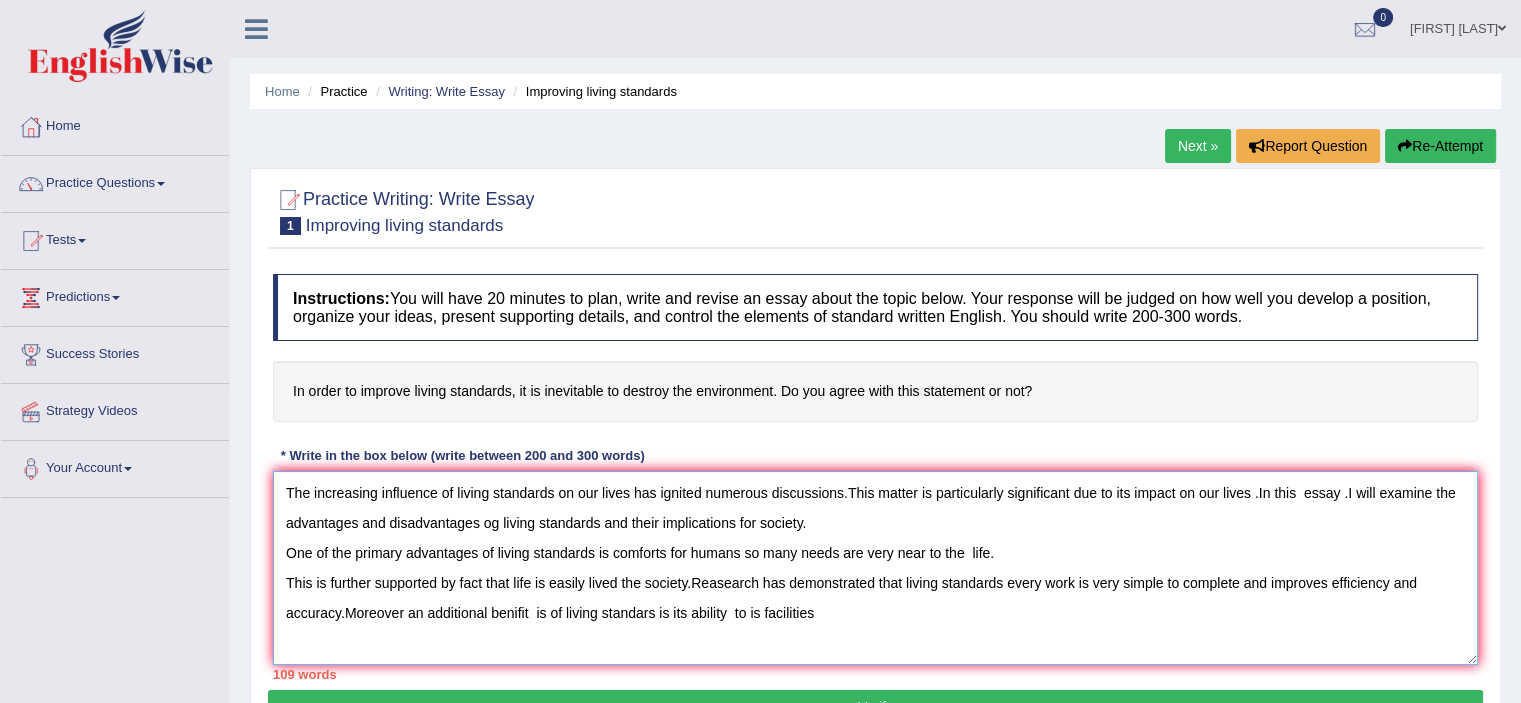 click on "The increasing influence of living standards on our lives has ignited numerous discussions.This matter is particularly significant due to its impact on our lives .In this  essay .I will examine the advantages and disadvantages og living standards and their implications for society.
One of the primary advantages of living standards is comforts for humans so many needs are very near to the  life.
This is further supported by fact that life is easily lived the society.Reasearch has demonstrated that living standards every work is very simple to complete and improves efficiency and accuracy.Moreover an additional benifit  is of living standars is its ability  to is facilities" at bounding box center [875, 568] 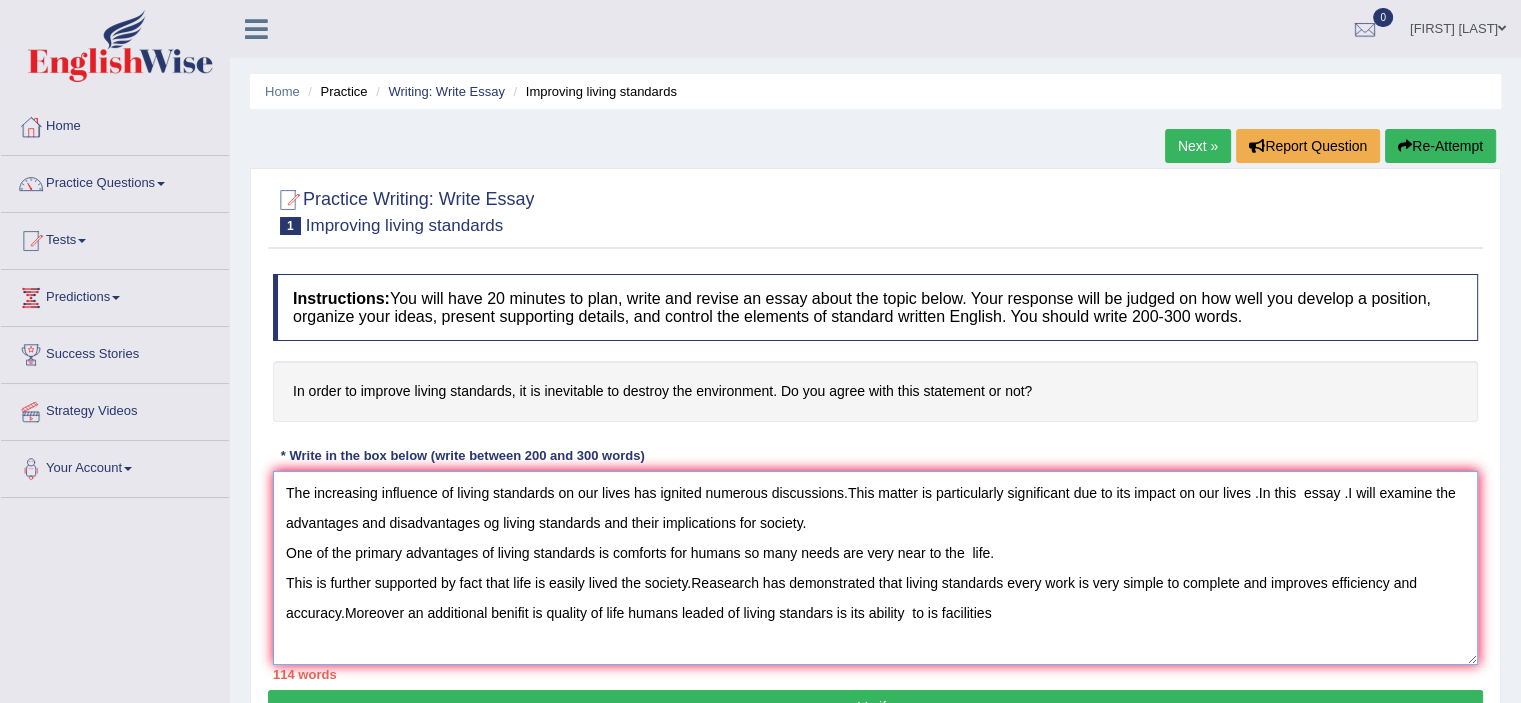 click on "The increasing influence of living standards on our lives has ignited numerous discussions.This matter is particularly significant due to its impact on our lives .In this  essay .I will examine the advantages and disadvantages og living standards and their implications for society.
One of the primary advantages of living standards is comforts for humans so many needs are very near to the  life.
This is further supported by fact that life is easily lived the society.Reasearch has demonstrated that living standards every work is very simple to complete and improves efficiency and accuracy.Moreover an additional benifit is quality of life humans leaded of living standars is its ability  to is facilities" at bounding box center [875, 568] 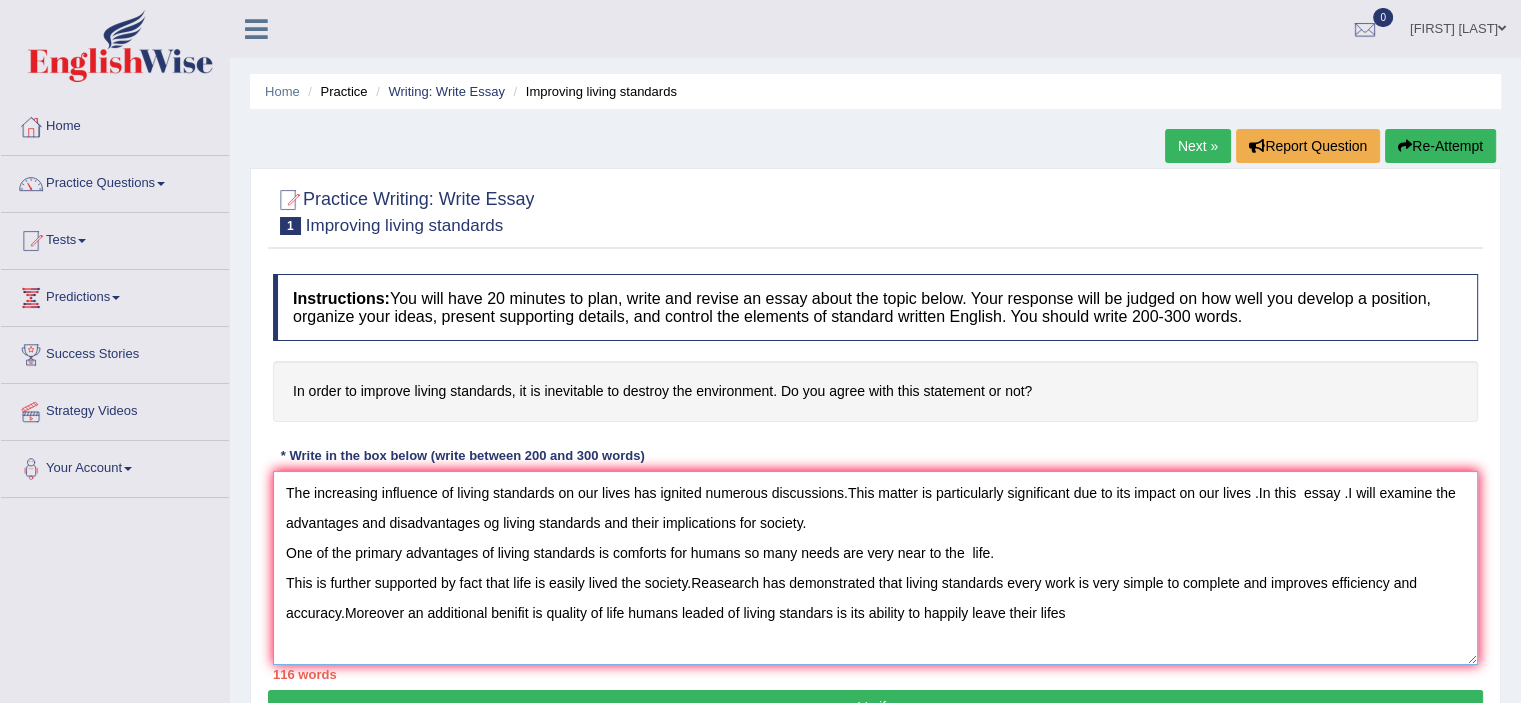 click on "The increasing influence of living standards on our lives has ignited numerous discussions.This matter is particularly significant due to its impact on our lives .In this  essay .I will examine the advantages and disadvantages og living standards and their implications for society.
One of the primary advantages of living standards is comforts for humans so many needs are very near to the  life.
This is further supported by fact that life is easily lived the society.Reasearch has demonstrated that living standards every work is very simple to complete and improves efficiency and accuracy.Moreover an additional benifit is quality of life humans leaded of living standars is its ability to happily leave their lifes" at bounding box center [875, 568] 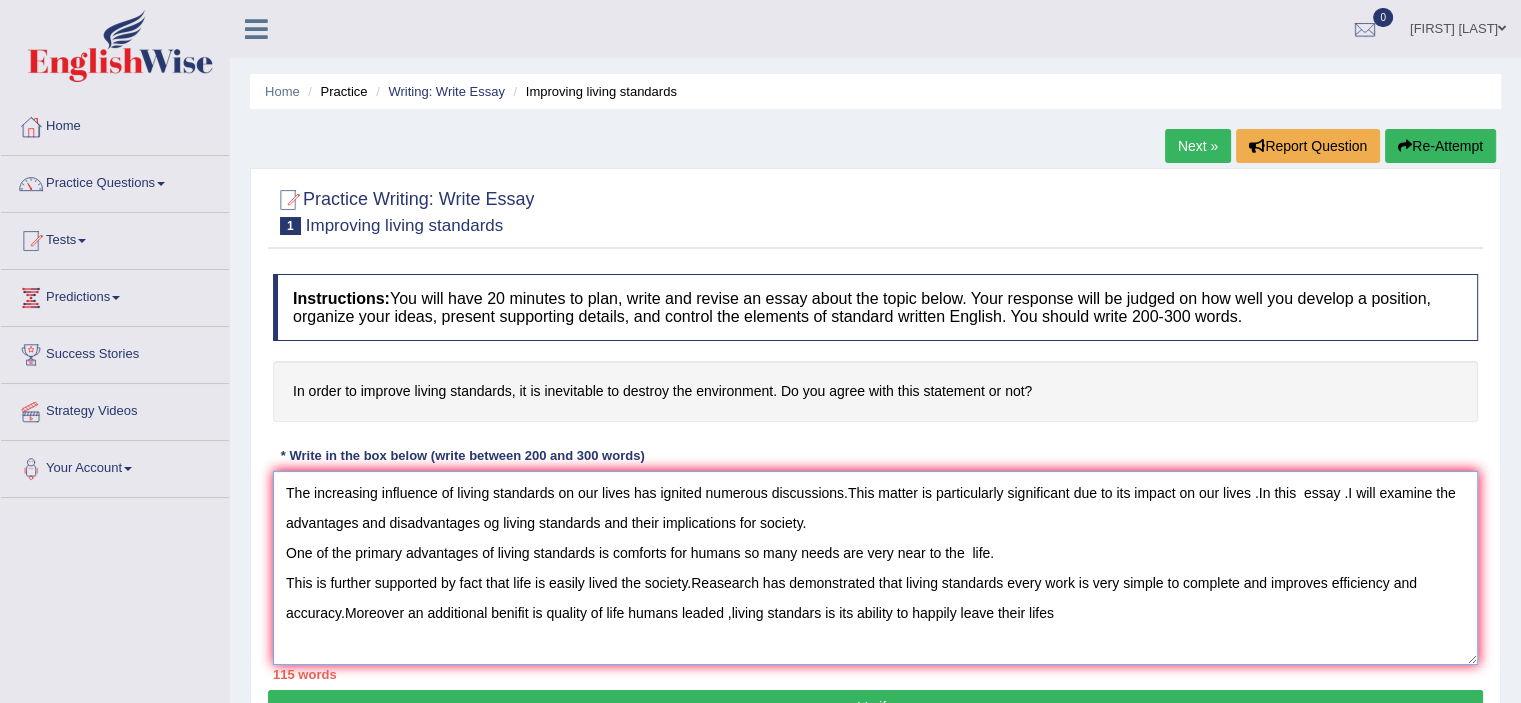 click on "The increasing influence of living standards on our lives has ignited numerous discussions.This matter is particularly significant due to its impact on our lives .In this  essay .I will examine the advantages and disadvantages og living standards and their implications for society.
One of the primary advantages of living standards is comforts for humans so many needs are very near to the  life.
This is further supported by fact that life is easily lived the society.Reasearch has demonstrated that living standards every work is very simple to complete and improves efficiency and accuracy.Moreover an additional benifit is quality of life humans leaded ,living standars is its ability to happily leave their lifes" at bounding box center (875, 568) 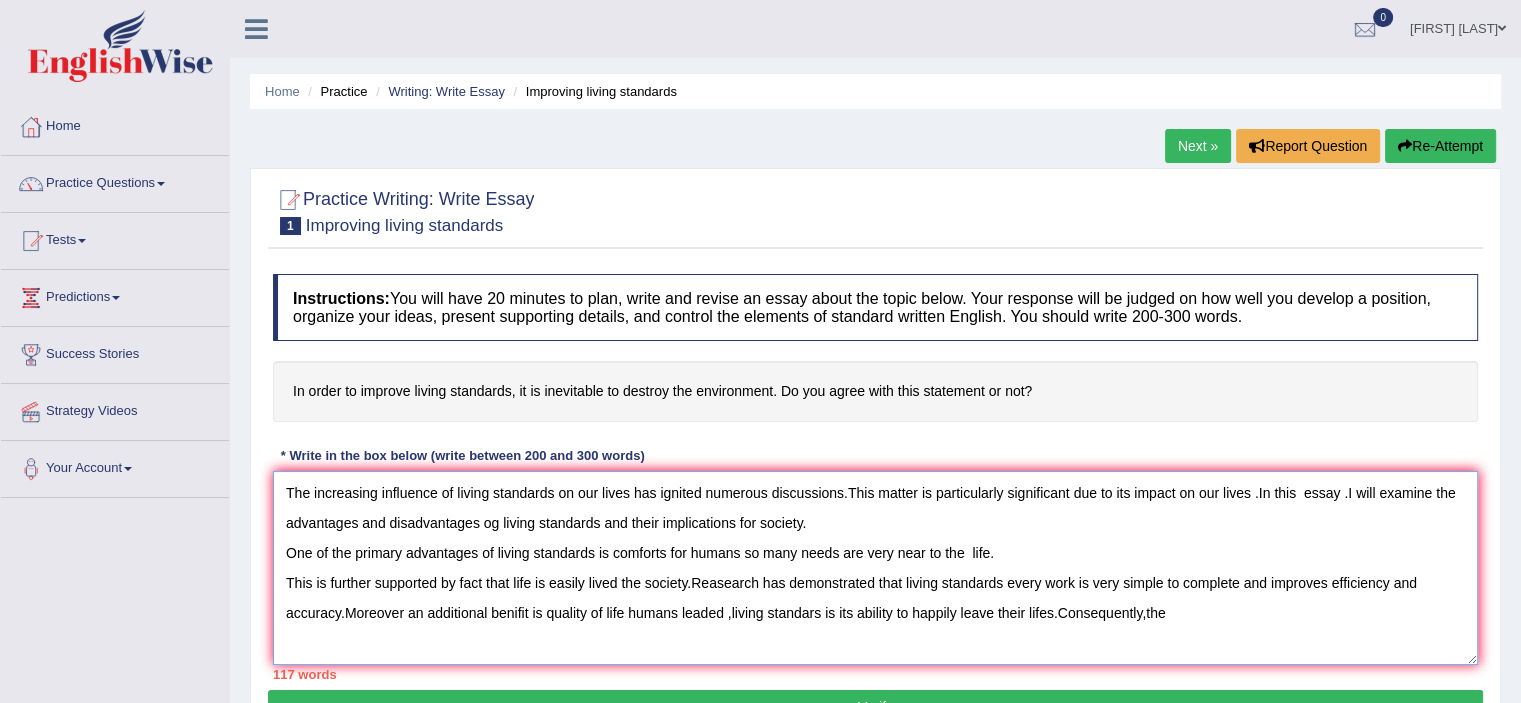click on "The increasing influence of living standards on our lives has ignited numerous discussions.This matter is particularly significant due to its impact on our lives .In this  essay .I will examine the advantages and disadvantages og living standards and their implications for society.
One of the primary advantages of living standards is comforts for humans so many needs are very near to the  life.
This is further supported by fact that life is easily lived the society.Reasearch has demonstrated that living standards every work is very simple to complete and improves efficiency and accuracy.Moreover an additional benifit is quality of life humans leaded ,living standars is its ability to happily leave their lifes.Consequently,the" at bounding box center (875, 568) 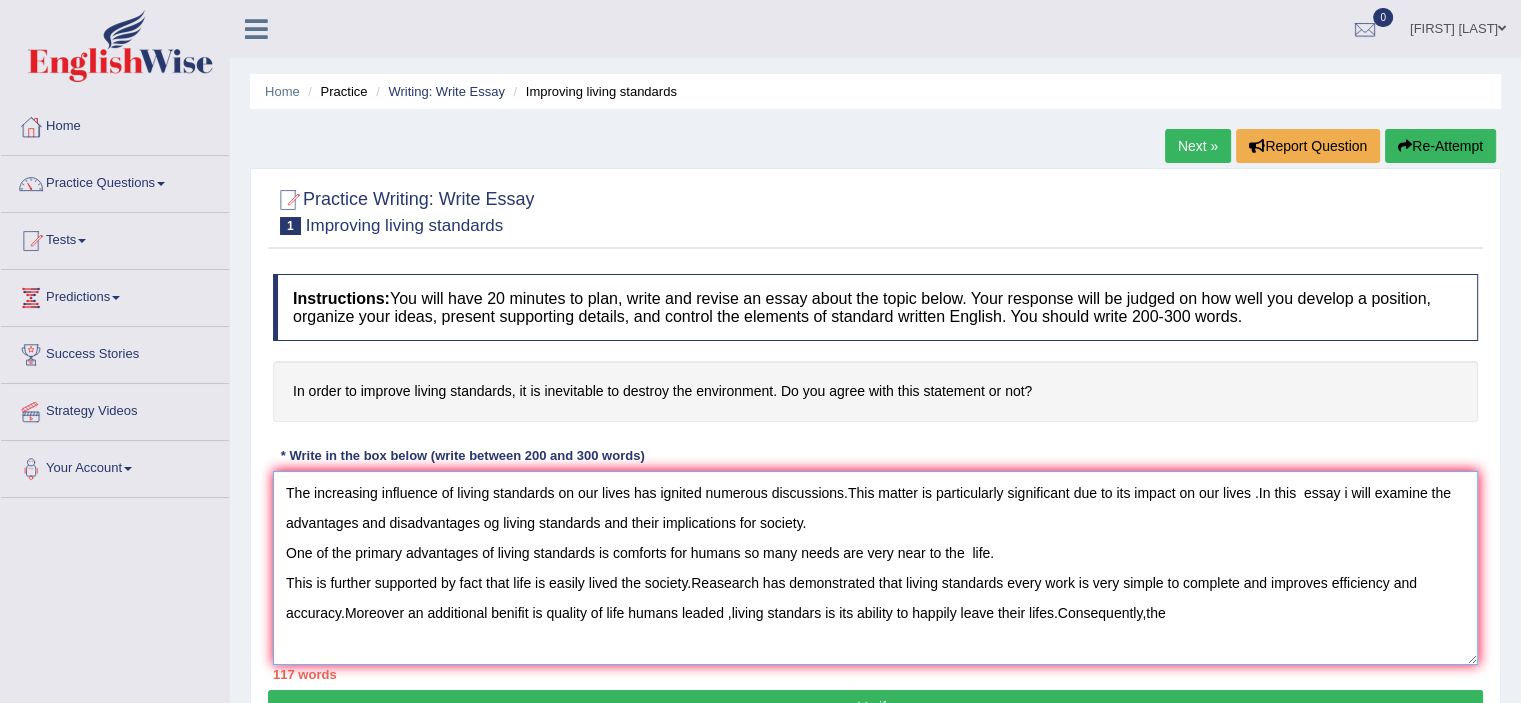 click on "The increasing influence of living standards on our lives has ignited numerous discussions.This matter is particularly significant due to its impact on our lives .In this  essay i will examine the advantages and disadvantages og living standards and their implications for society.
One of the primary advantages of living standards is comforts for humans so many needs are very near to the  life.
This is further supported by fact that life is easily lived the society.Reasearch has demonstrated that living standards every work is very simple to complete and improves efficiency and accuracy.Moreover an additional benifit is quality of life humans leaded ,living standars is its ability to happily leave their lifes.Consequently,the" at bounding box center [875, 568] 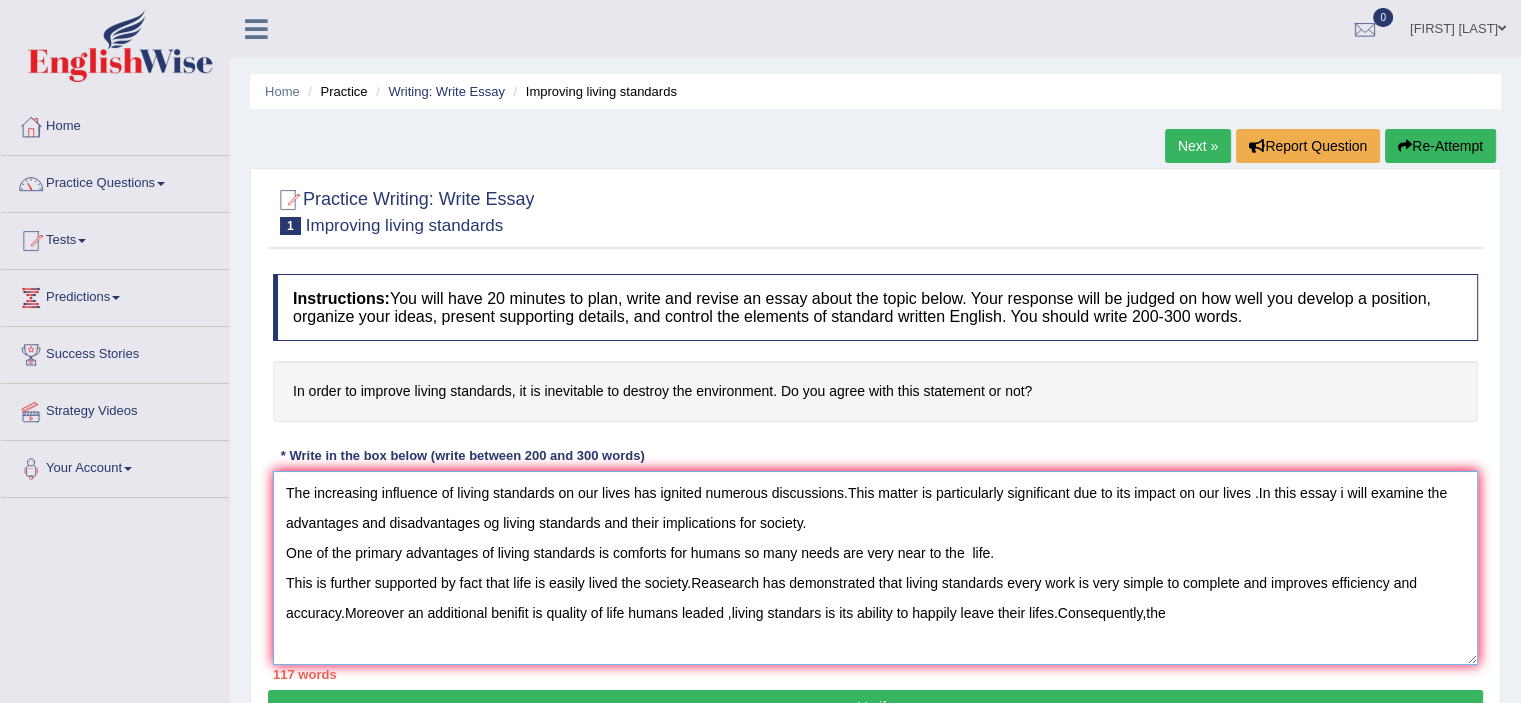 click on "The increasing influence of living standards on our lives has ignited numerous discussions.This matter is particularly significant due to its impact on our lives .In this essay i will examine the advantages and disadvantages og living standards and their implications for society.
One of the primary advantages of living standards is comforts for humans so many needs are very near to the  life.
This is further supported by fact that life is easily lived the society.Reasearch has demonstrated that living standards every work is very simple to complete and improves efficiency and accuracy.Moreover an additional benifit is quality of life humans leaded ,living standars is its ability to happily leave their lifes.Consequently,the" at bounding box center [875, 568] 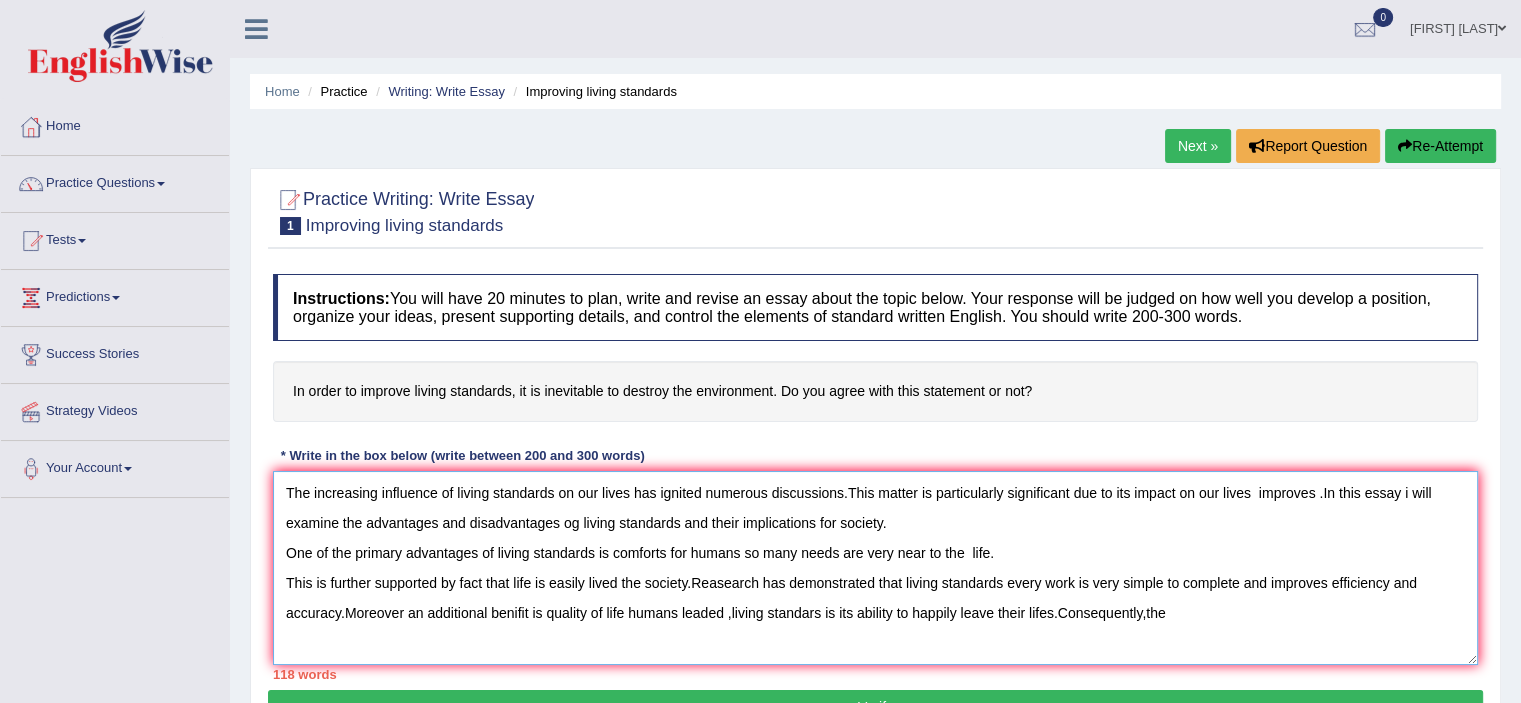 click on "The increasing influence of living standards on our lives has ignited numerous discussions.This matter is particularly significant due to its impact on our lives  improves .In this essay i will examine the advantages and disadvantages og living standards and their implications for society.
One of the primary advantages of living standards is comforts for humans so many needs are very near to the  life.
This is further supported by fact that life is easily lived the society.Reasearch has demonstrated that living standards every work is very simple to complete and improves efficiency and accuracy.Moreover an additional benifit is quality of life humans leaded ,living standars is its ability to happily leave their lifes.Consequently,the" at bounding box center (875, 568) 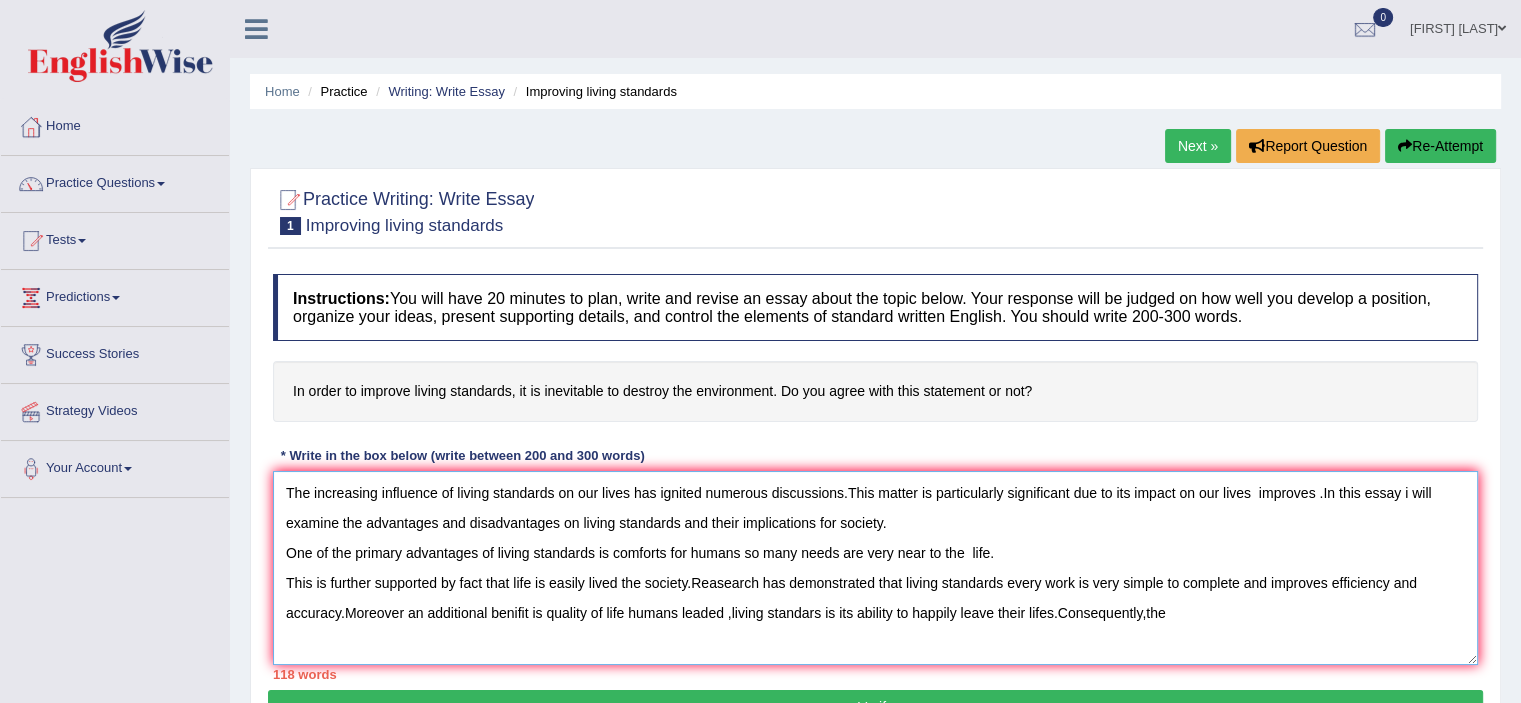 click on "The increasing influence of living standards on our lives has ignited numerous discussions.This matter is particularly significant due to its impact on our lives  improves .In this essay i will examine the advantages and disadvantages on living standards and their implications for society.
One of the primary advantages of living standards is comforts for humans so many needs are very near to the  life.
This is further supported by fact that life is easily lived the society.Reasearch has demonstrated that living standards every work is very simple to complete and improves efficiency and accuracy.Moreover an additional benifit is quality of life humans leaded ,living standars is its ability to happily leave their lifes.Consequently,the" at bounding box center (875, 568) 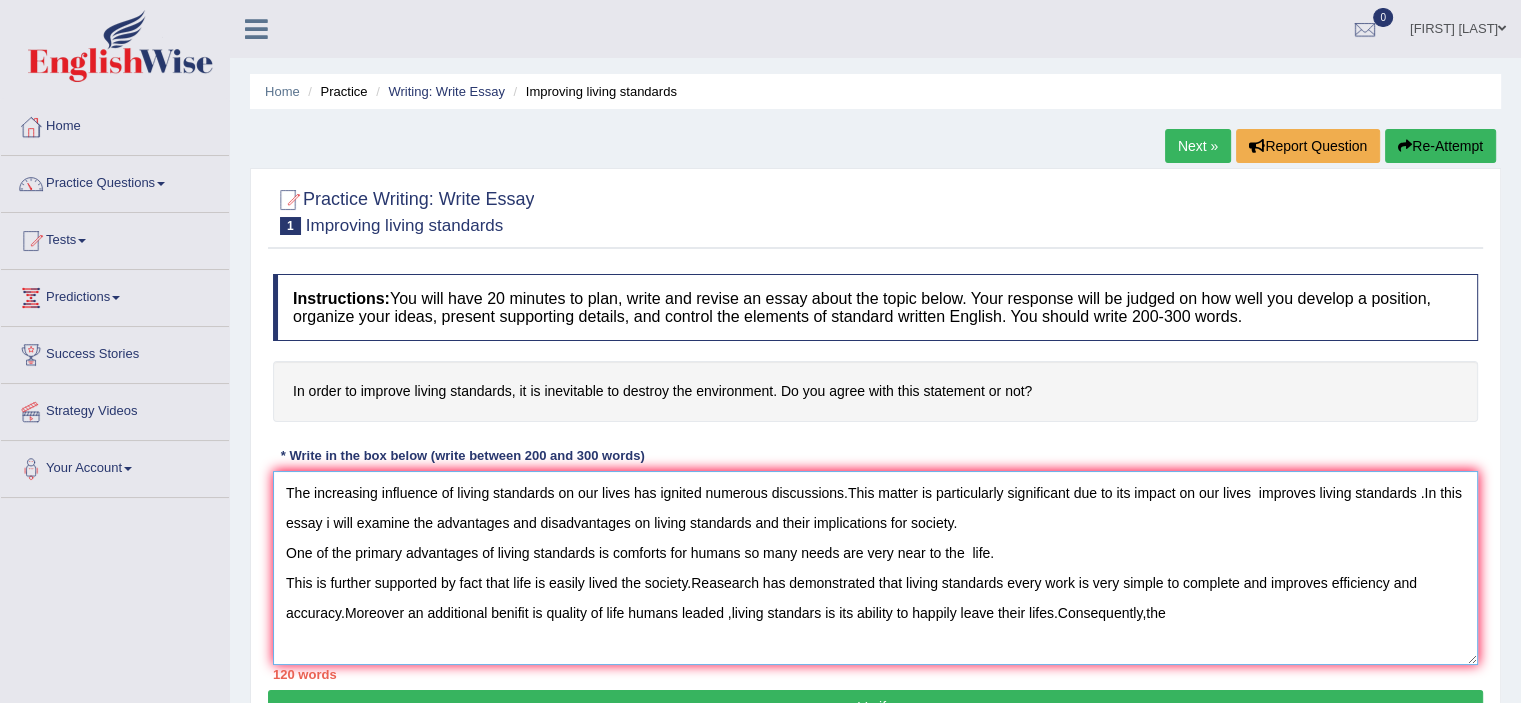 click on "The increasing influence of living standards on our lives has ignited numerous discussions.This matter is particularly significant due to its impact on our lives  improves living standards .In this essay i will examine the advantages and disadvantages on living standards and their implications for society.
One of the primary advantages of living standards is comforts for humans so many needs are very near to the  life.
This is further supported by fact that life is easily lived the society.Reasearch has demonstrated that living standards every work is very simple to complete and improves efficiency and accuracy.Moreover an additional benifit is quality of life humans leaded ,living standars is its ability to happily leave their lifes.Consequently,the" at bounding box center [875, 568] 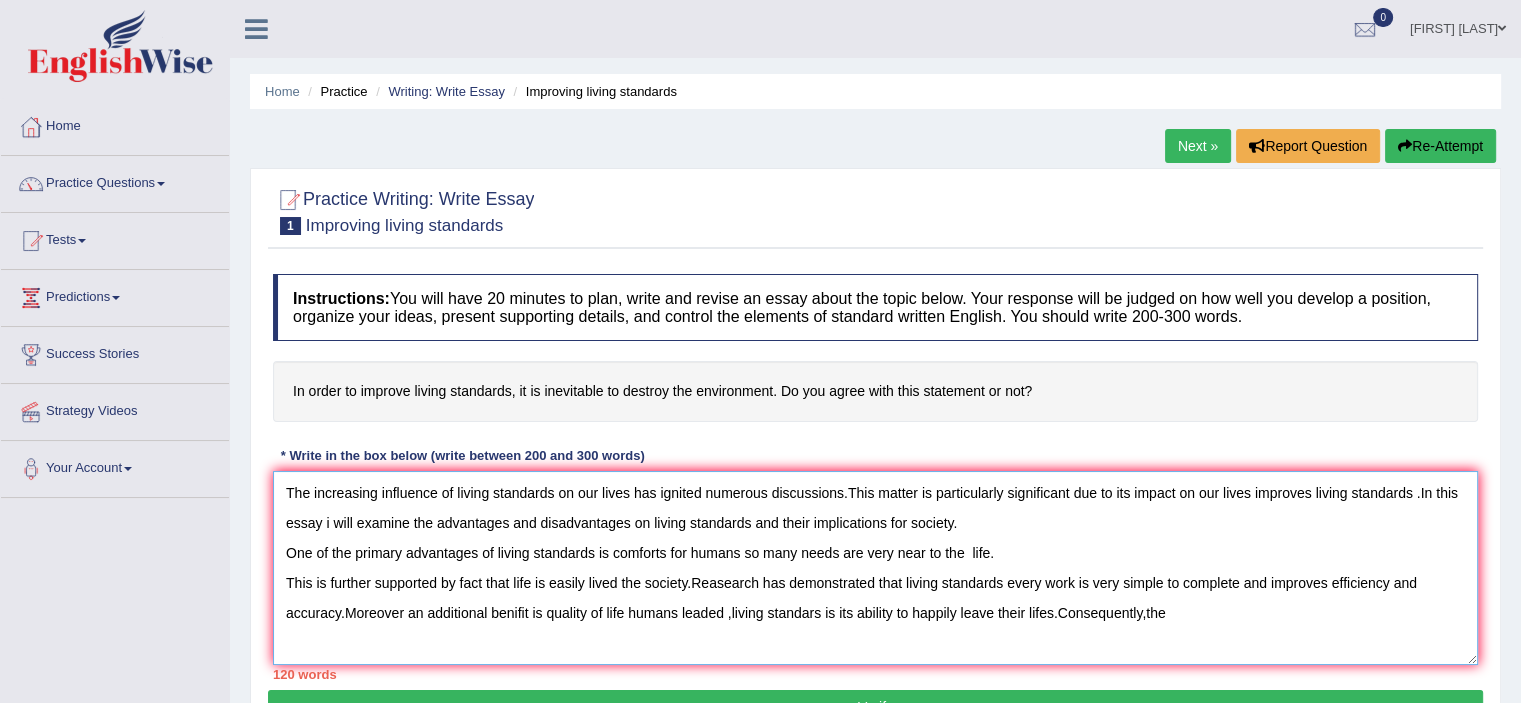 click on "The increasing influence of living standards on our lives has ignited numerous discussions.This matter is particularly significant due to its impact on our lives improves living standards .In this essay i will examine the advantages and disadvantages on living standards and their implications for society.
One of the primary advantages of living standards is comforts for humans so many needs are very near to the  life.
This is further supported by fact that life is easily lived the society.Reasearch has demonstrated that living standards every work is very simple to complete and improves efficiency and accuracy.Moreover an additional benifit is quality of life humans leaded ,living standars is its ability to happily leave their lifes.Consequently,the" at bounding box center [875, 568] 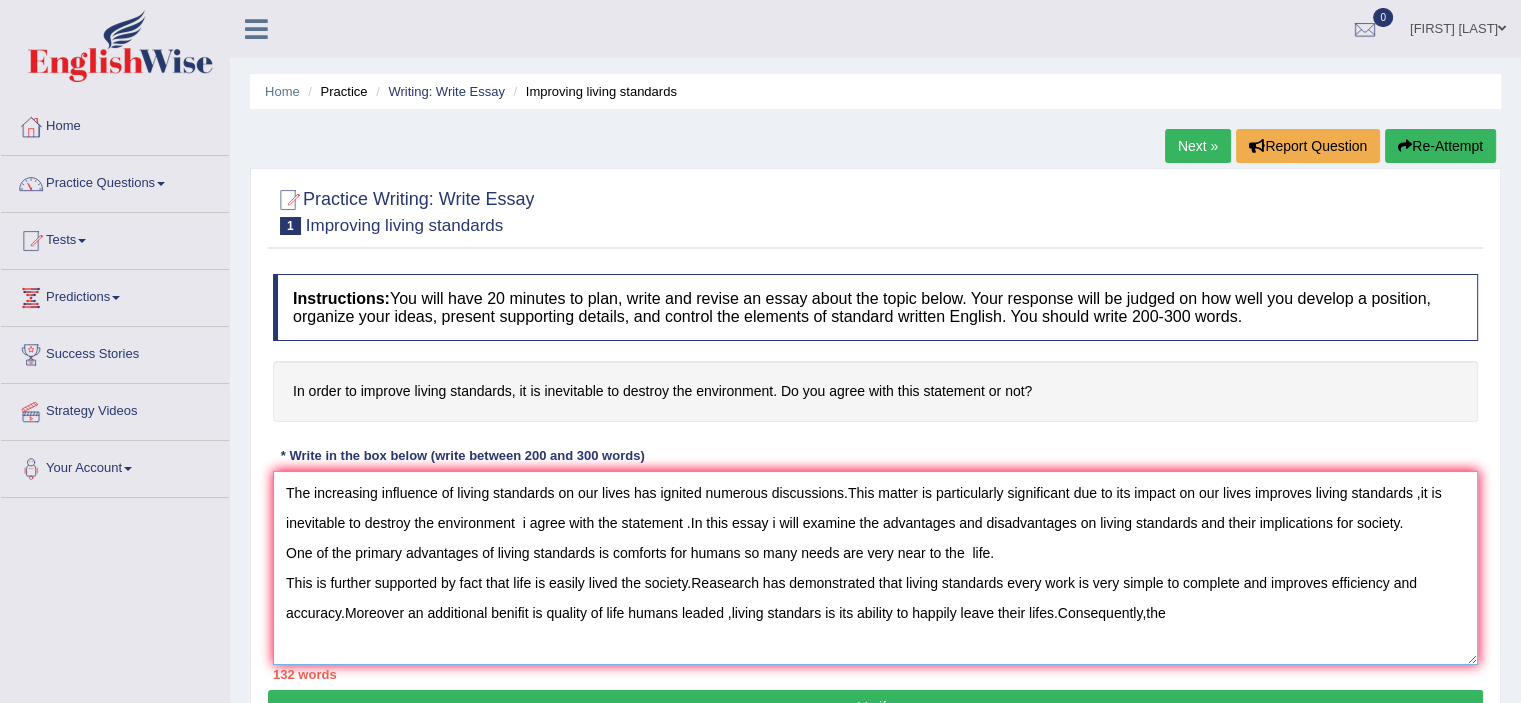 click on "The increasing influence of living standards on our lives has ignited numerous discussions.This matter is particularly significant due to its impact on our lives improves living standards ,it is inevitable to destroy the environment  i agree with the statement .In this essay i will examine the advantages and disadvantages on living standards and their implications for society.
One of the primary advantages of living standards is comforts for humans so many needs are very near to the  life.
This is further supported by fact that life is easily lived the society.Reasearch has demonstrated that living standards every work is very simple to complete and improves efficiency and accuracy.Moreover an additional benifit is quality of life humans leaded ,living standars is its ability to happily leave their lifes.Consequently,the" at bounding box center [875, 568] 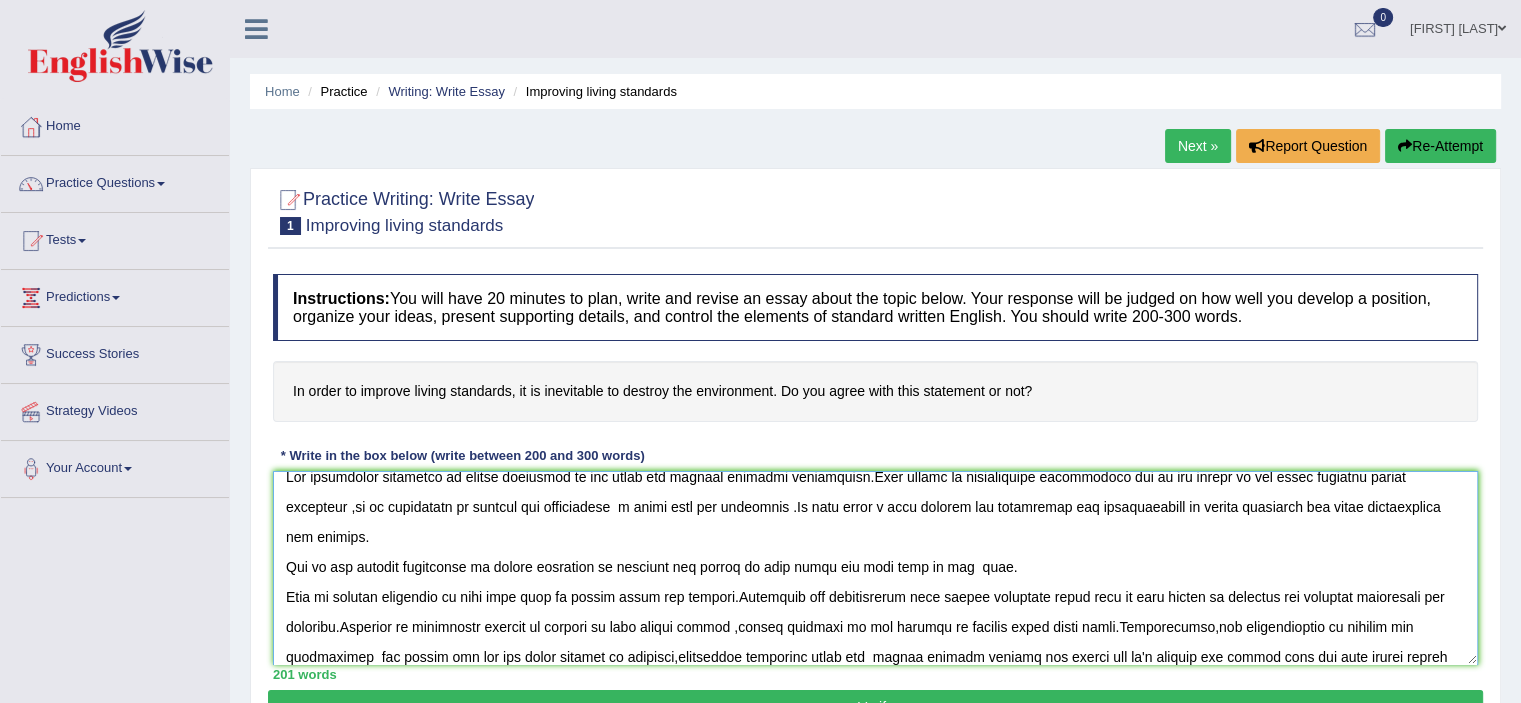 scroll, scrollTop: 46, scrollLeft: 0, axis: vertical 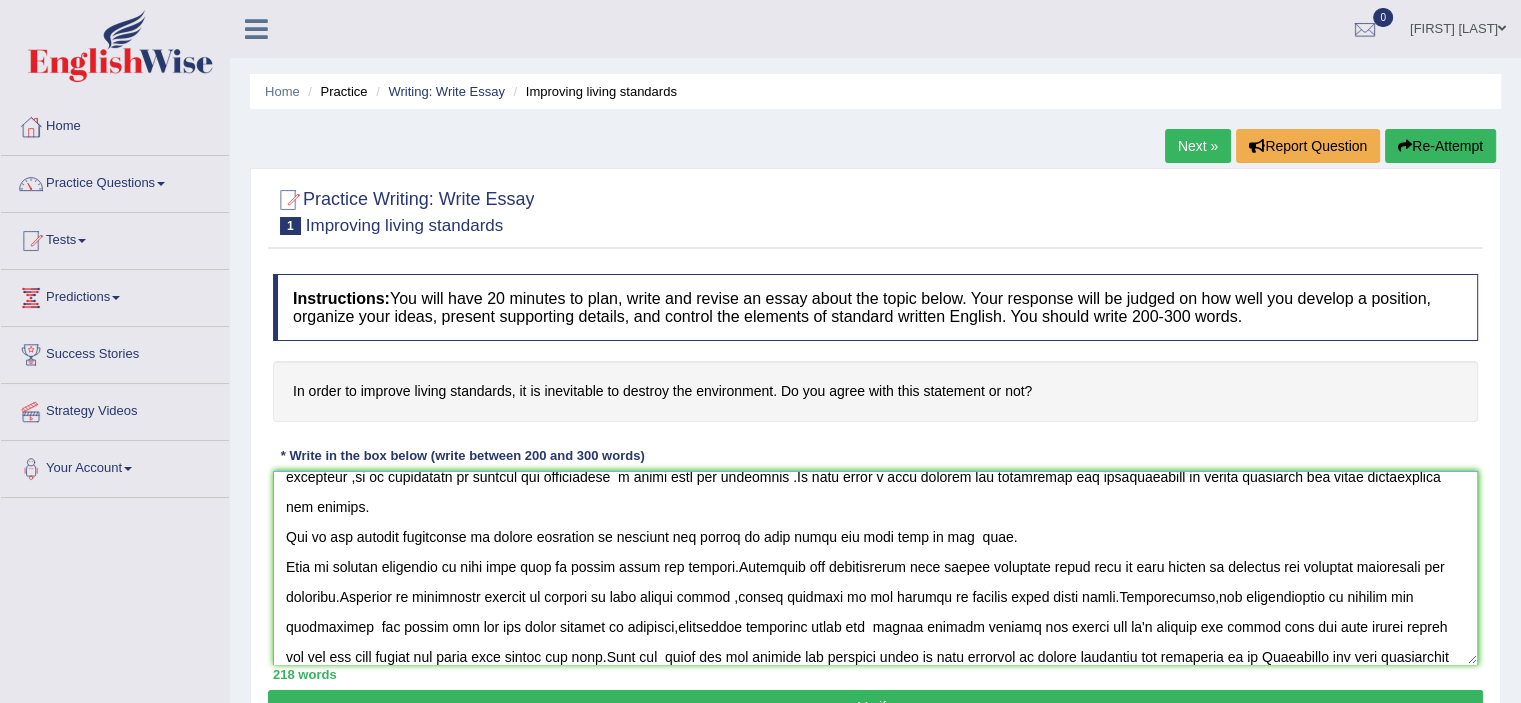 click at bounding box center (875, 568) 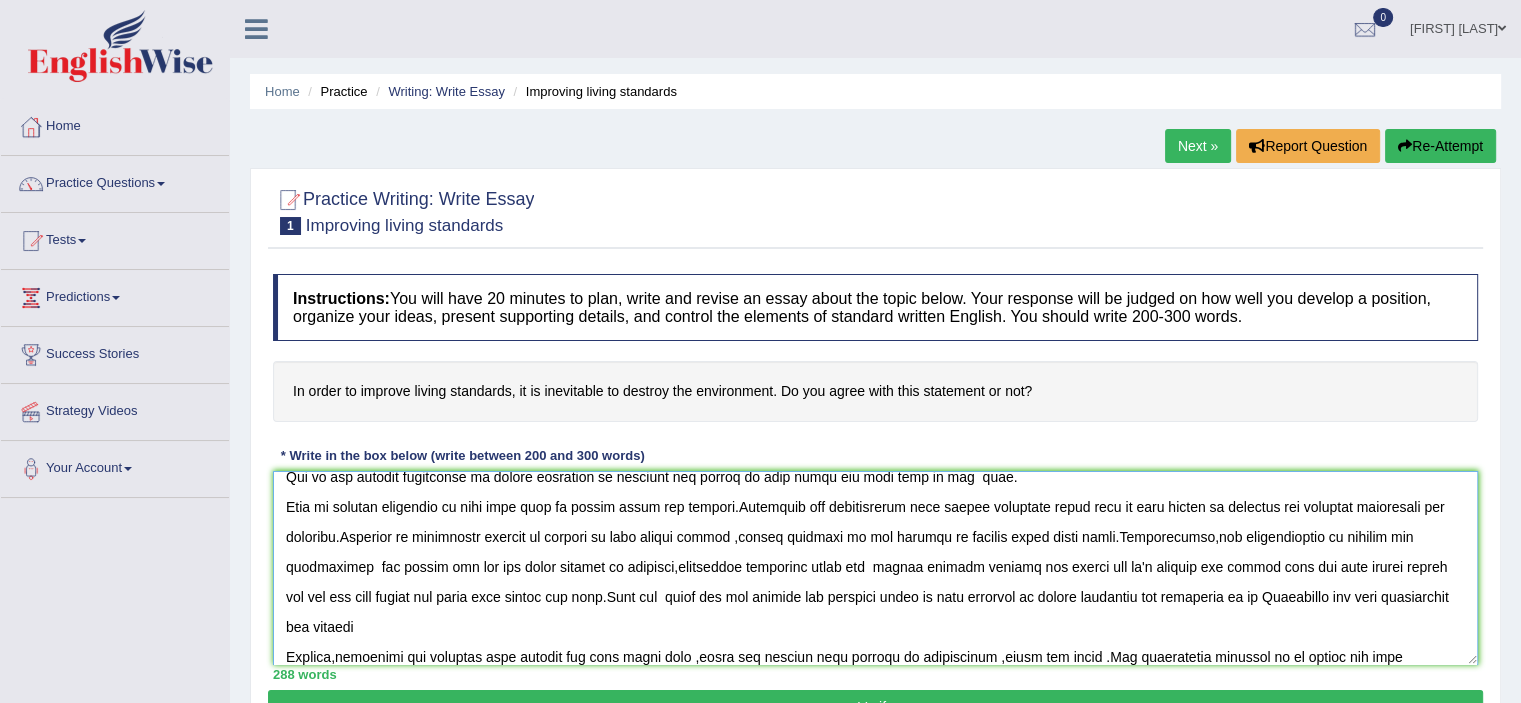 scroll, scrollTop: 136, scrollLeft: 0, axis: vertical 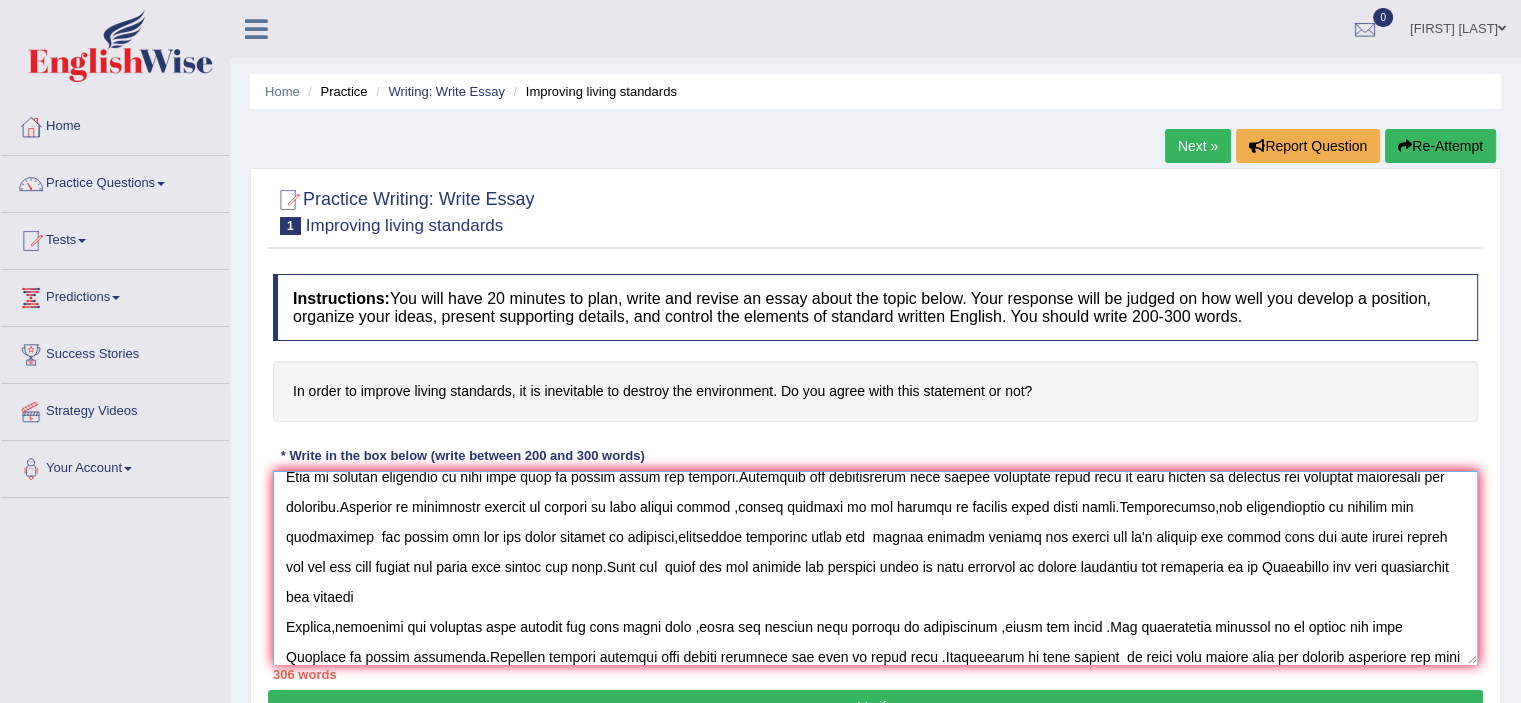 click at bounding box center (875, 568) 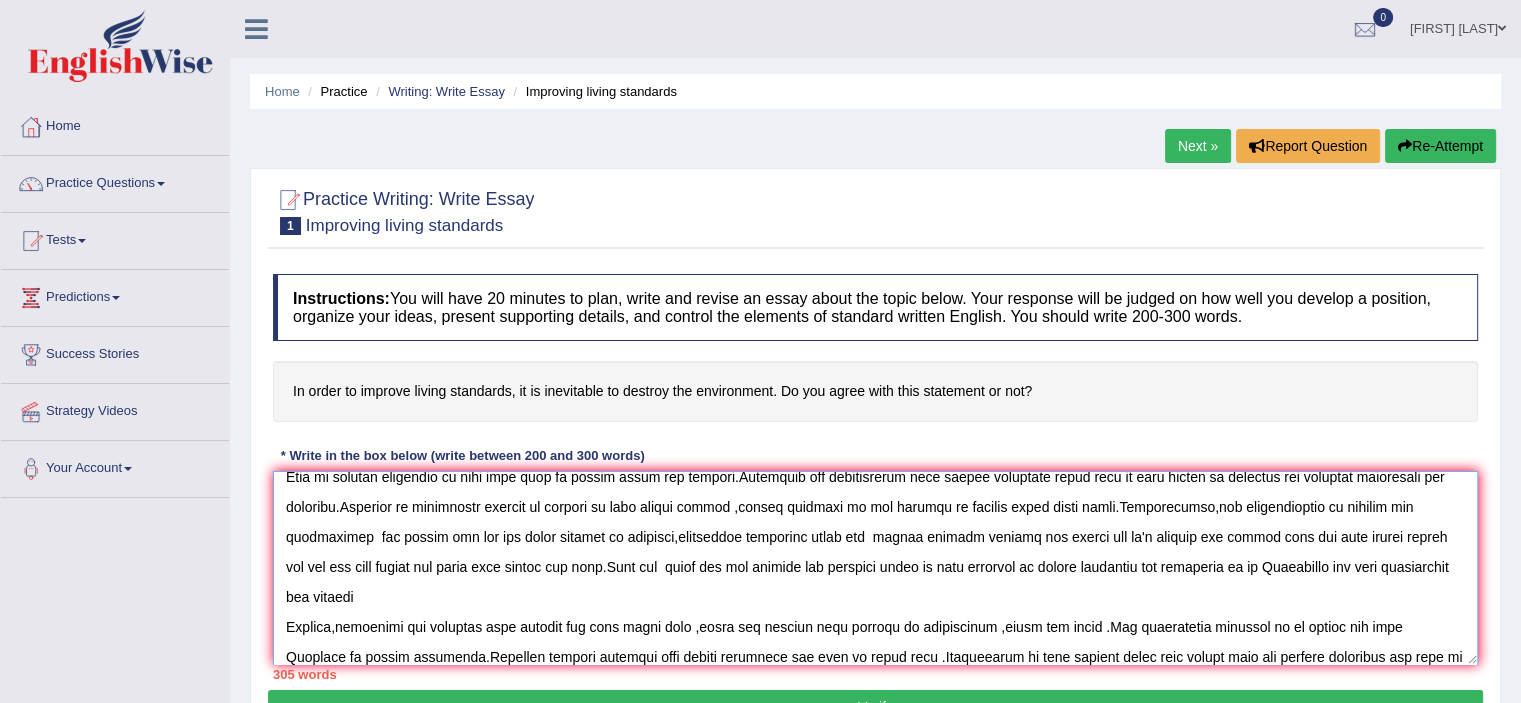 click at bounding box center (875, 568) 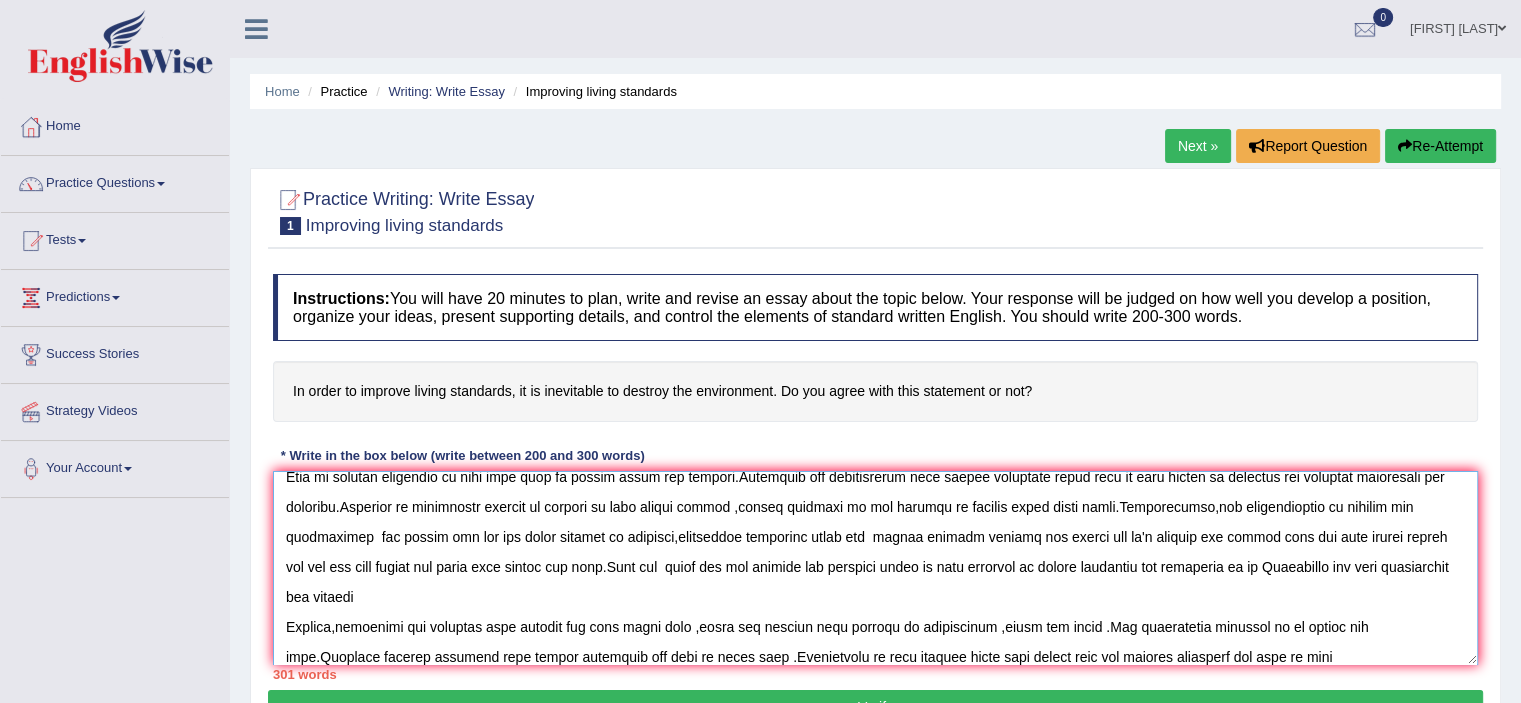 click at bounding box center [875, 568] 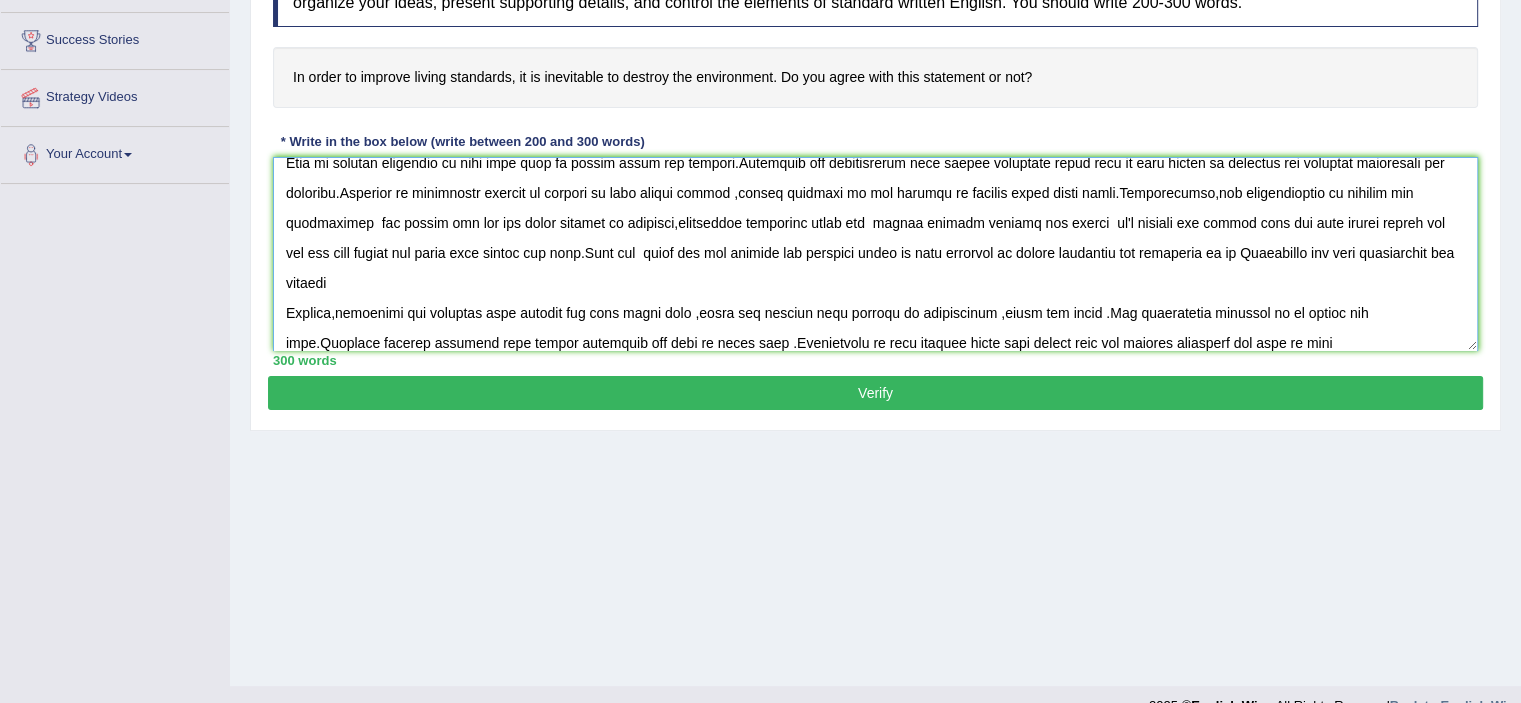 scroll, scrollTop: 317, scrollLeft: 0, axis: vertical 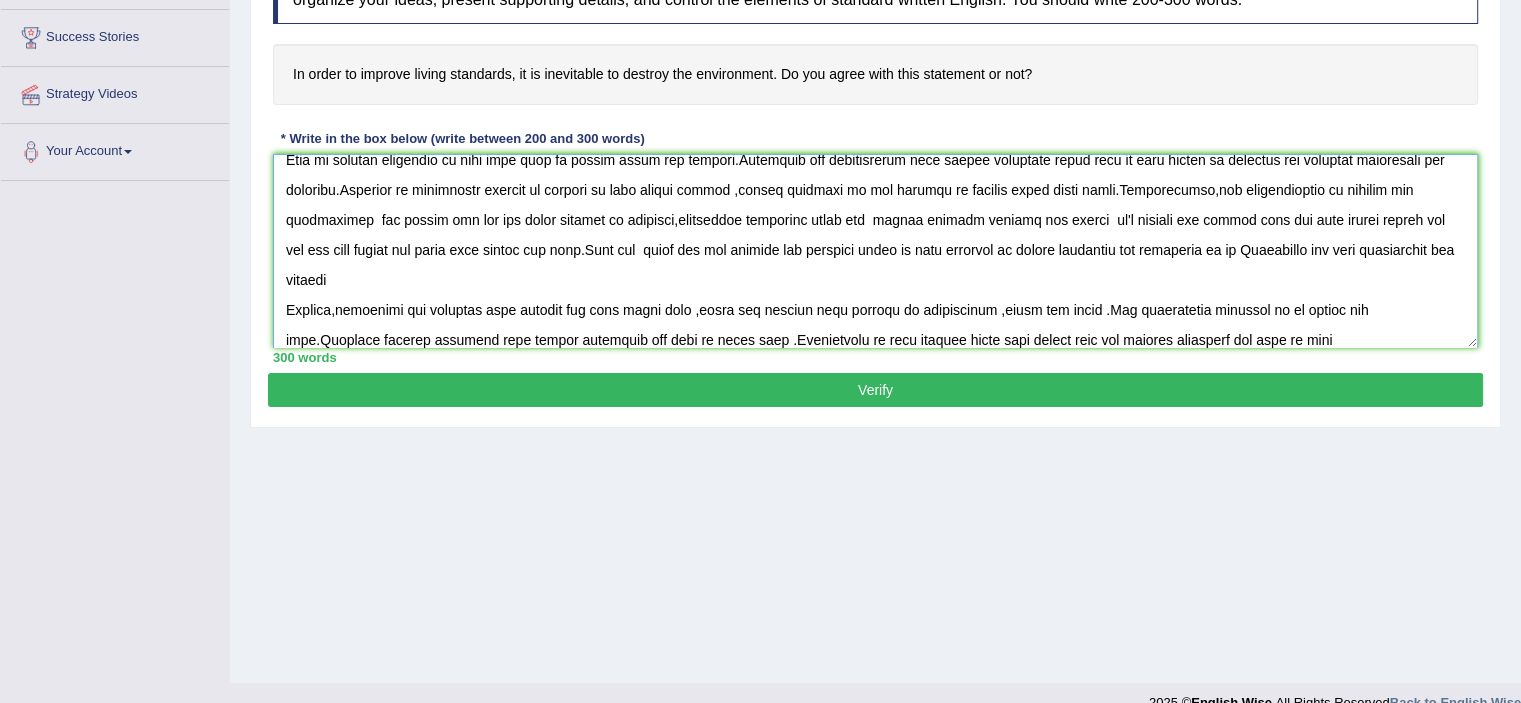 type on "The increasing influence of living standards on our lives has ignited numerous discussions.This matter is particularly significant due to its impact on our lives improves living standards ,it is inevitable to destroy the environment  i agree with the statement .In this essay i will examine the advantages and disadvantages on living standards and their implications for society.
One of the primary advantages of living standards is comforts for humans so many needs are very near to the  life.
This is further supported by fact that life is easily lived the society.Reasearch has demonstrated that living standards every work is very simple to complete and improves efficiency and accuracy.Moreover an additional benifit is quality of life humans leaded ,living standars is its ability to happily leave their lifes.Consequently,the disadvantages is destroy the environment  its polute the air and water because of factorys,industries companies these are  making usefull produts and things  it's release the gasses that a..." 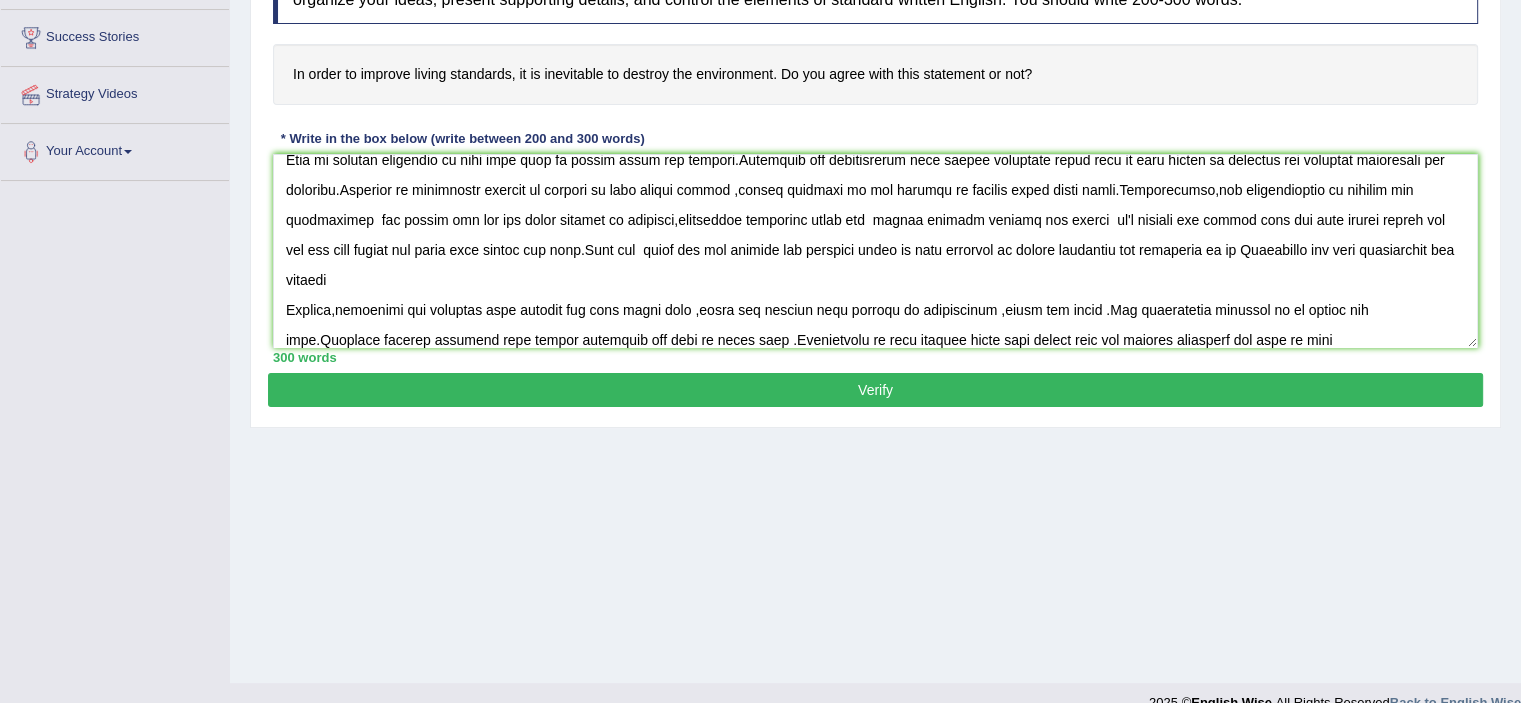 click on "Verify" at bounding box center [875, 390] 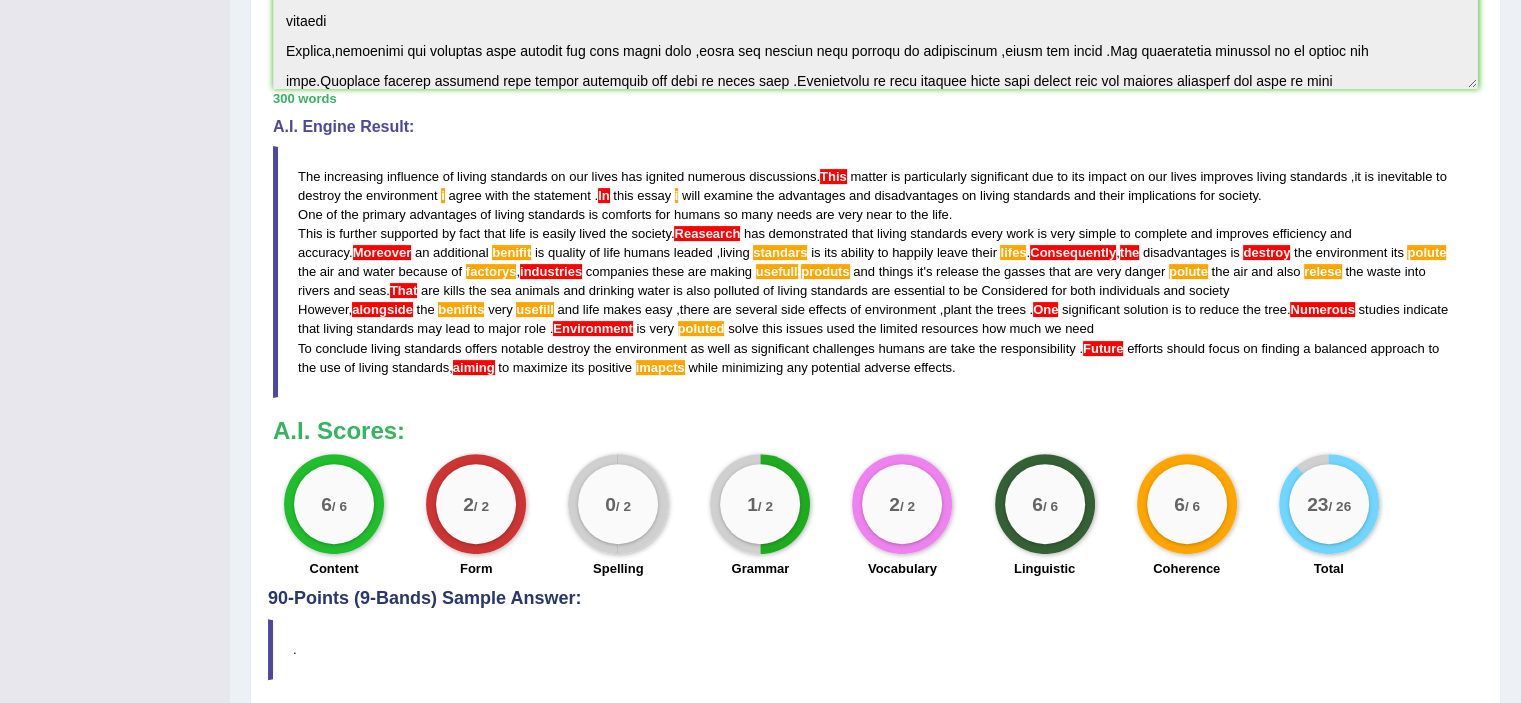 scroll, scrollTop: 548, scrollLeft: 0, axis: vertical 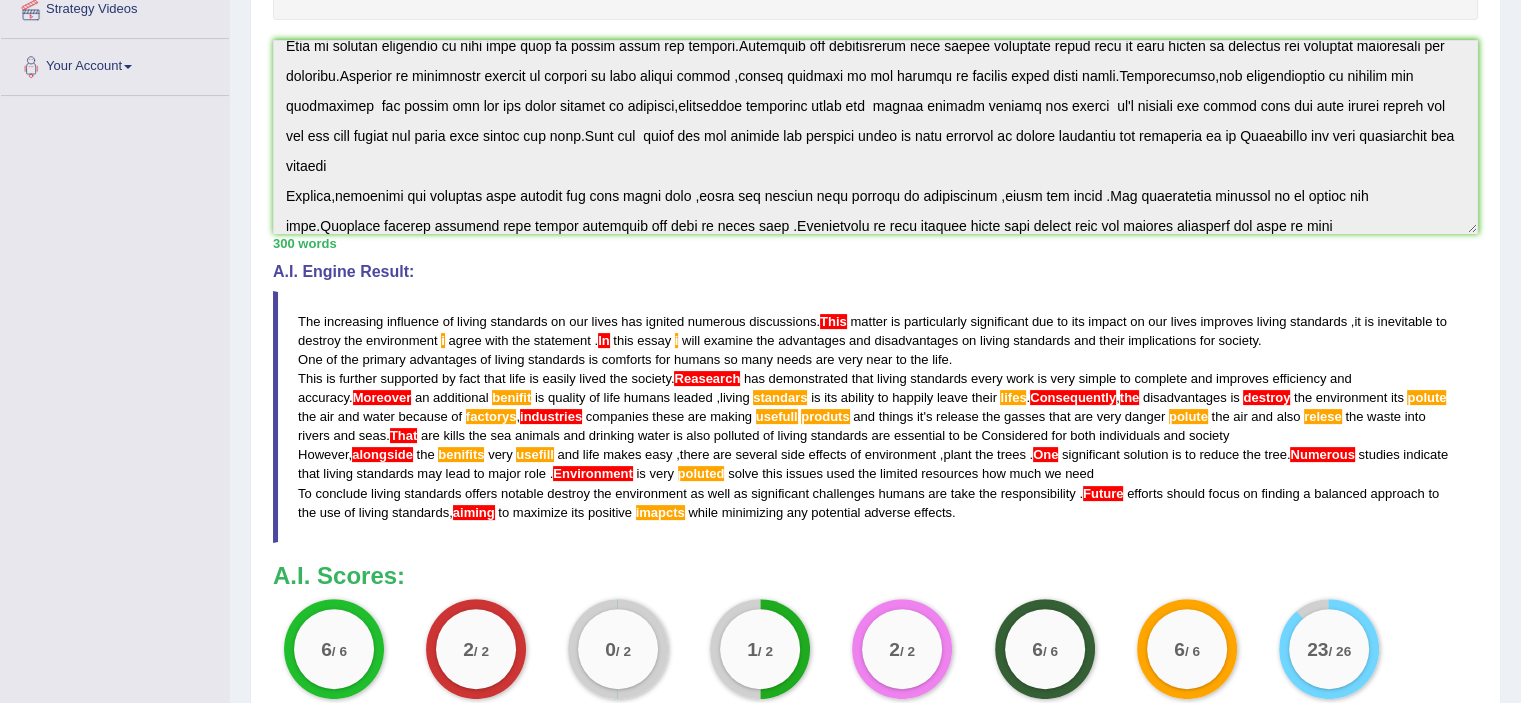 drag, startPoint x: 296, startPoint y: 315, endPoint x: 818, endPoint y: 515, distance: 559.0027 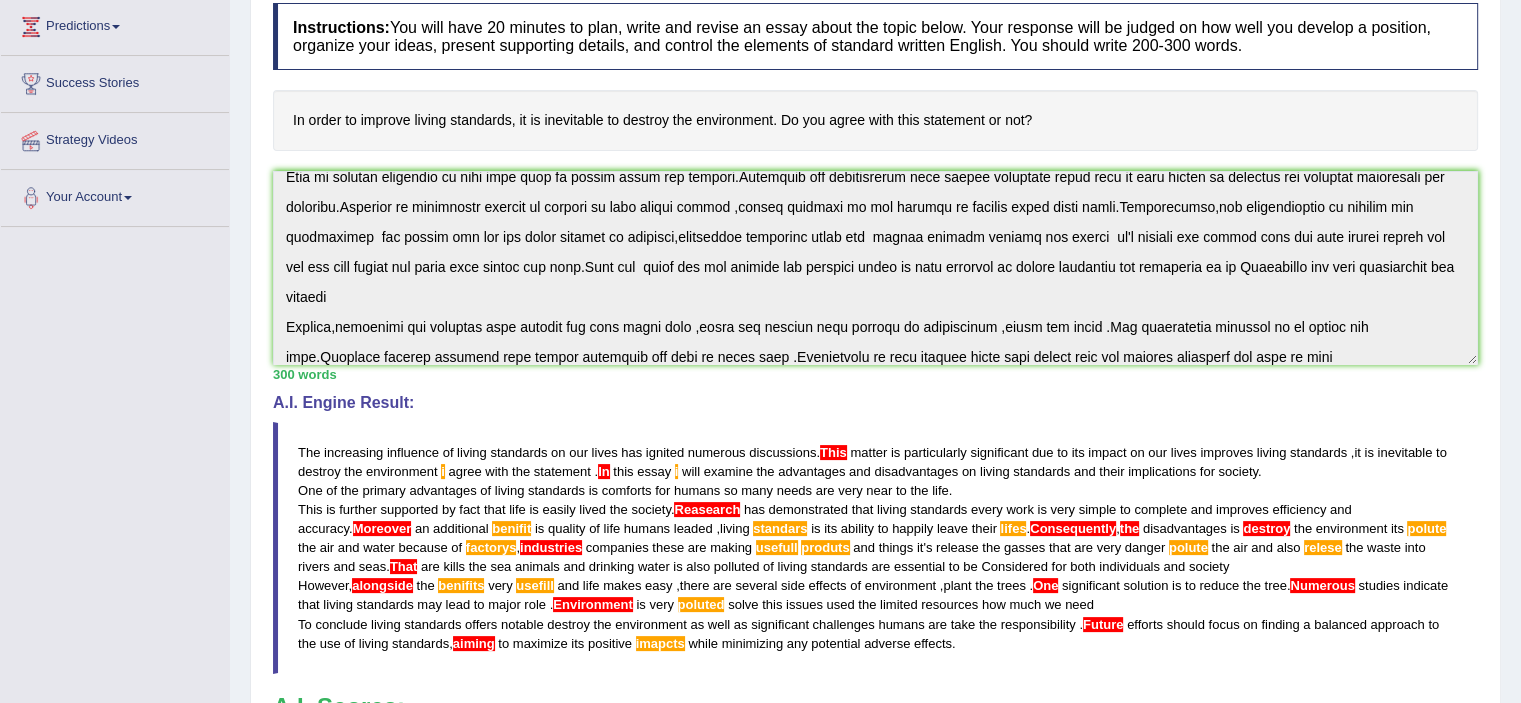 scroll, scrollTop: 173, scrollLeft: 0, axis: vertical 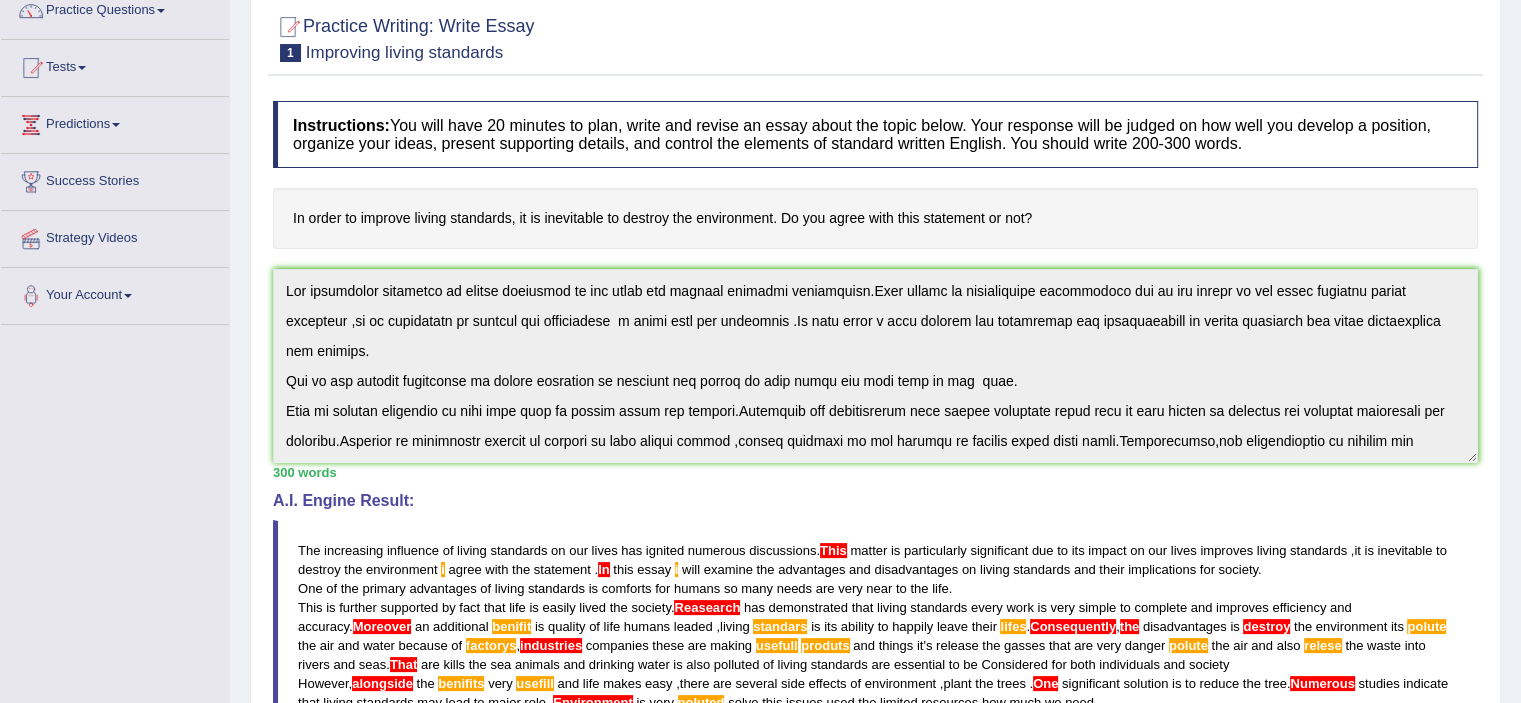 click on "Practice Writing: Write Essay
1
Improving living standards
Instructions:  You will have 20 minutes to plan, write and revise an essay about the topic below. Your response will be judged on how well you develop a position, organize your ideas, present supporting details, and control the elements of standard written English. You should write 200-300 words.
In order to improve living standards, it is inevitable to destroy the environment. Do you agree with this statement or not? * Write in the box below (write between 200 and 300 words) 300 words Written Keywords:  living  standards  inevitable  destroy  environment  agree  quality  of  life  responsibility  impact  future  industries  society A.I. Engine Result: The   increasing   influence   of   living   standards   on   our   lives   has   ignited   numerous   discussions . This   matter   is   particularly   significant   due   to   its   impact   on   our   lives   improves" at bounding box center [875, 540] 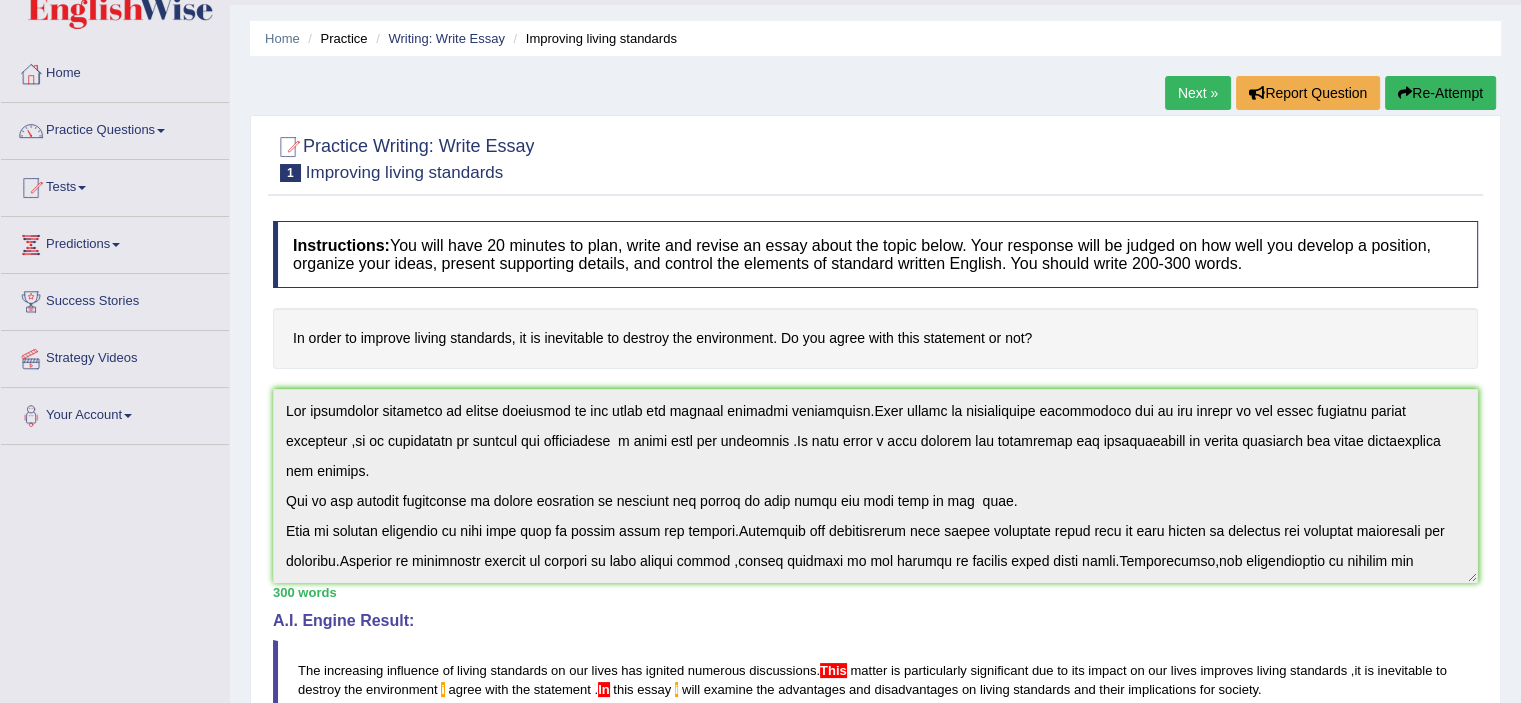 scroll, scrollTop: 0, scrollLeft: 0, axis: both 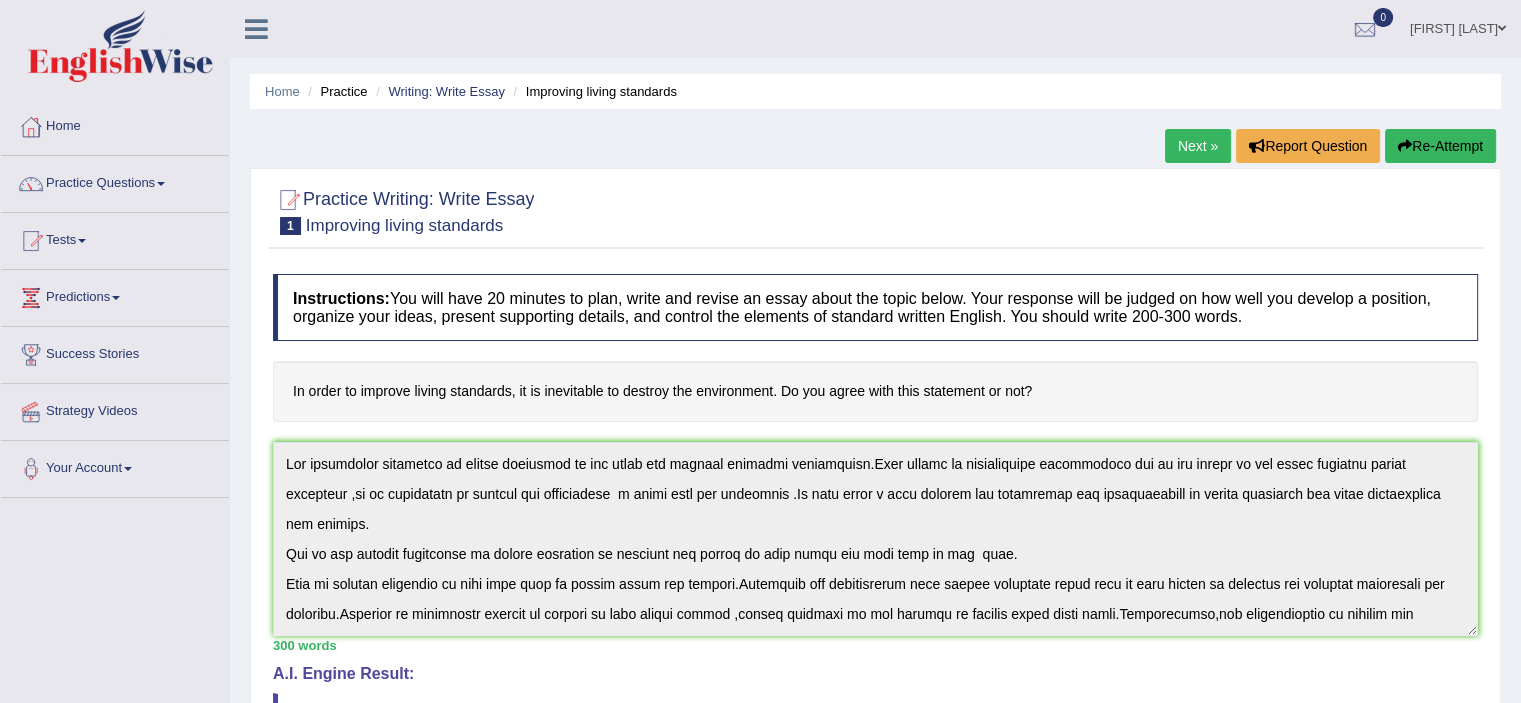 click on "Re-Attempt" at bounding box center (1440, 146) 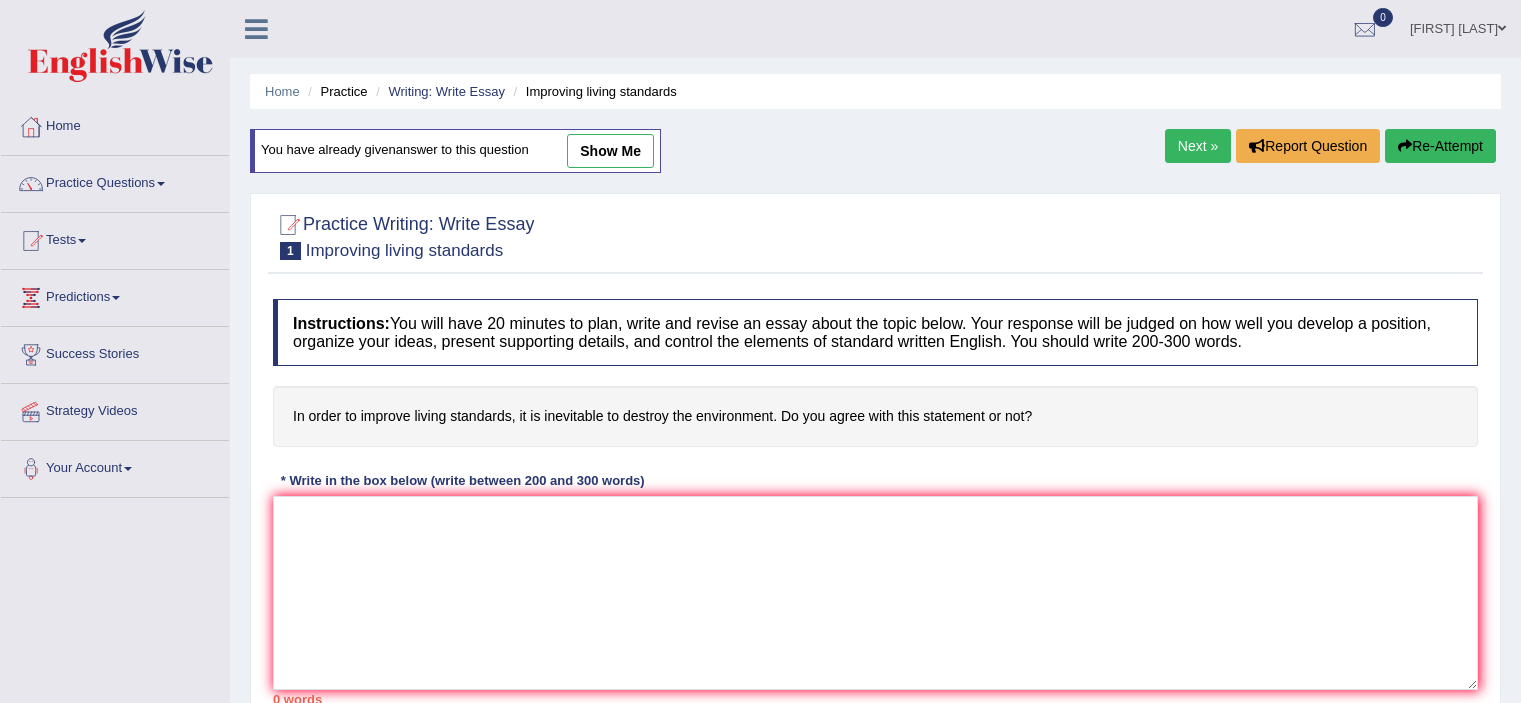 click at bounding box center [875, 593] 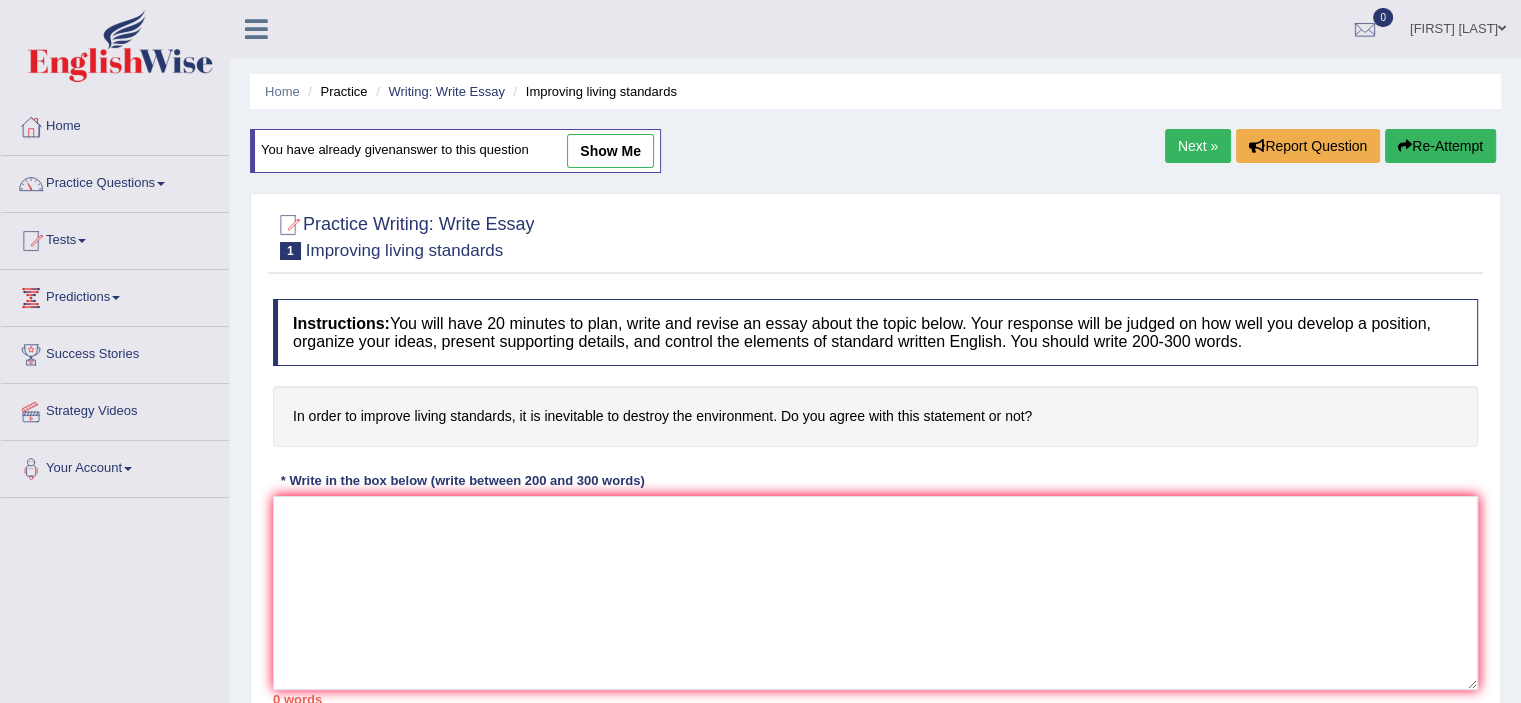 scroll, scrollTop: 0, scrollLeft: 0, axis: both 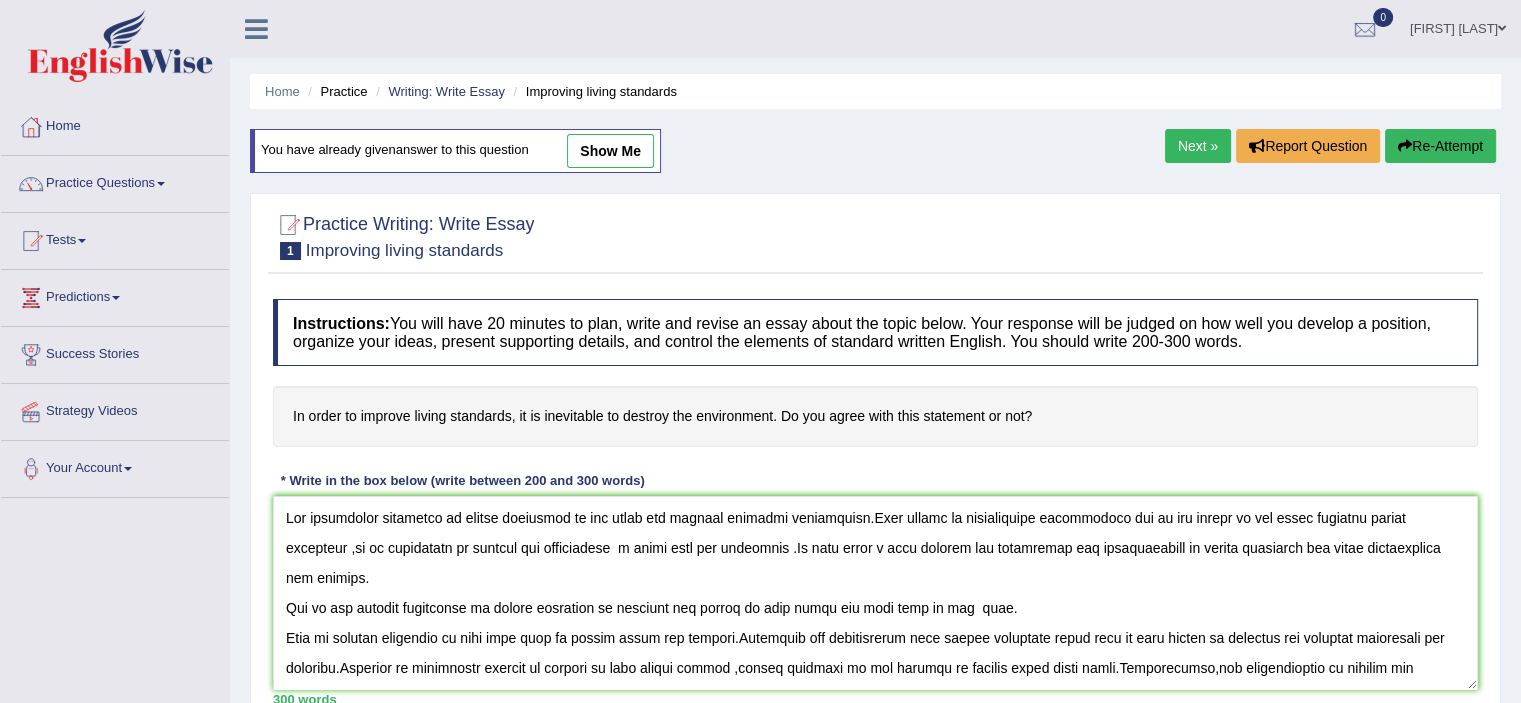 click at bounding box center (875, 593) 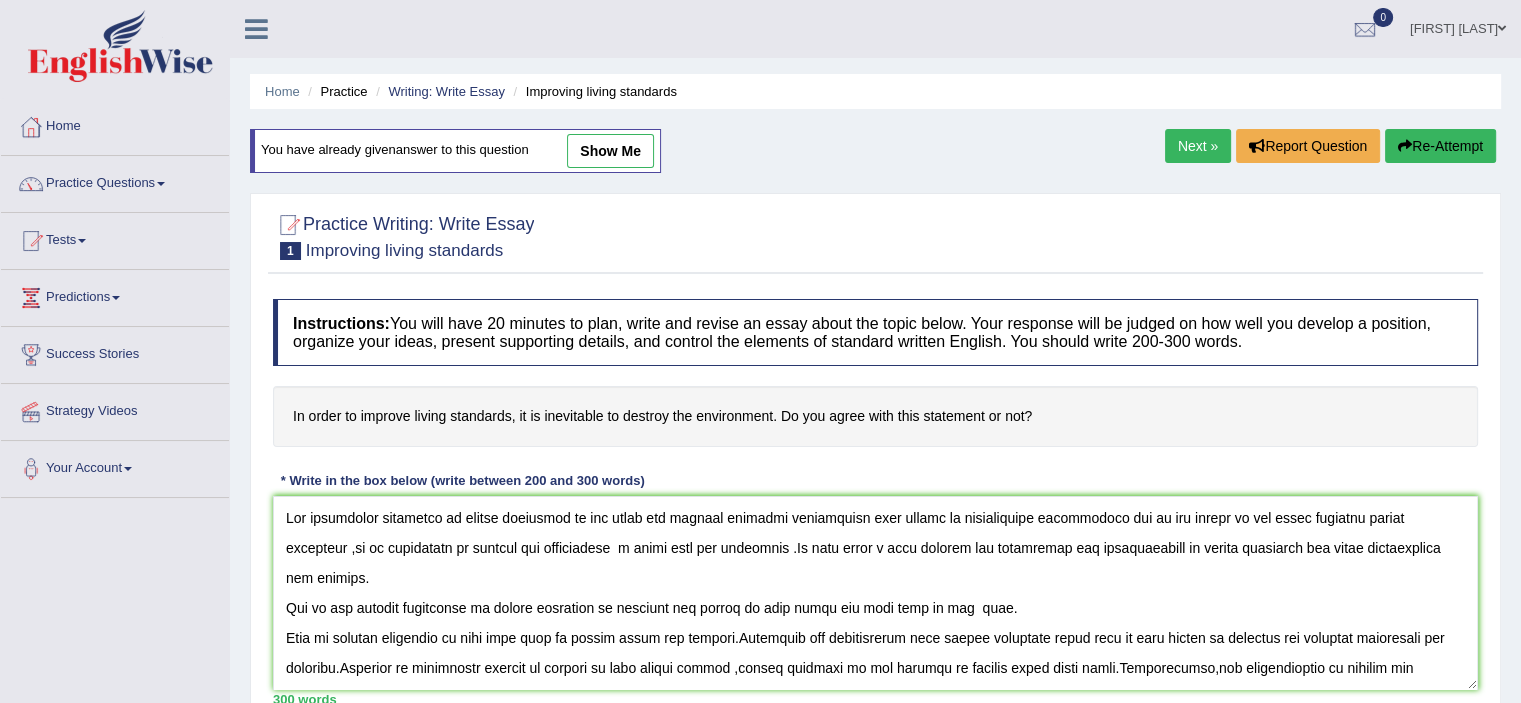 click at bounding box center [875, 593] 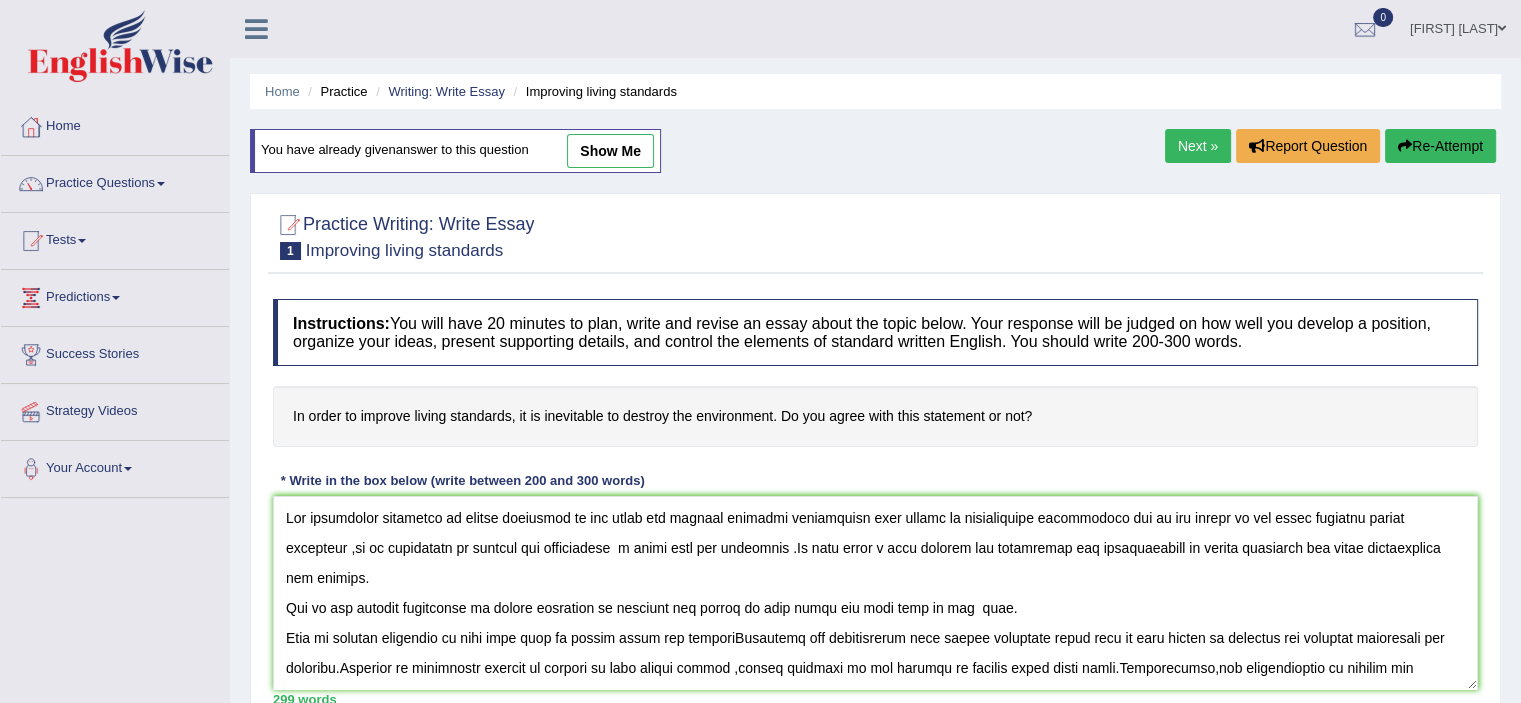 click at bounding box center (875, 593) 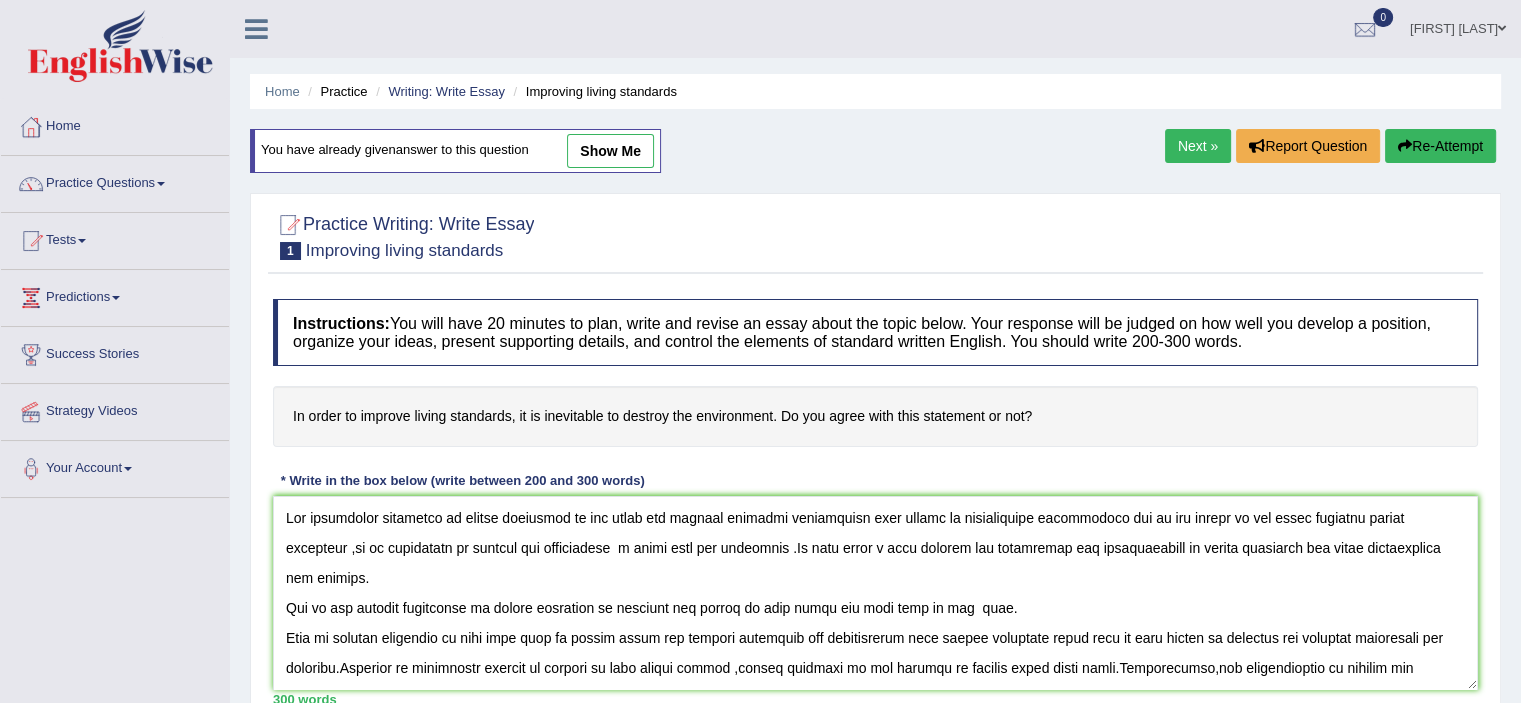 click at bounding box center [875, 593] 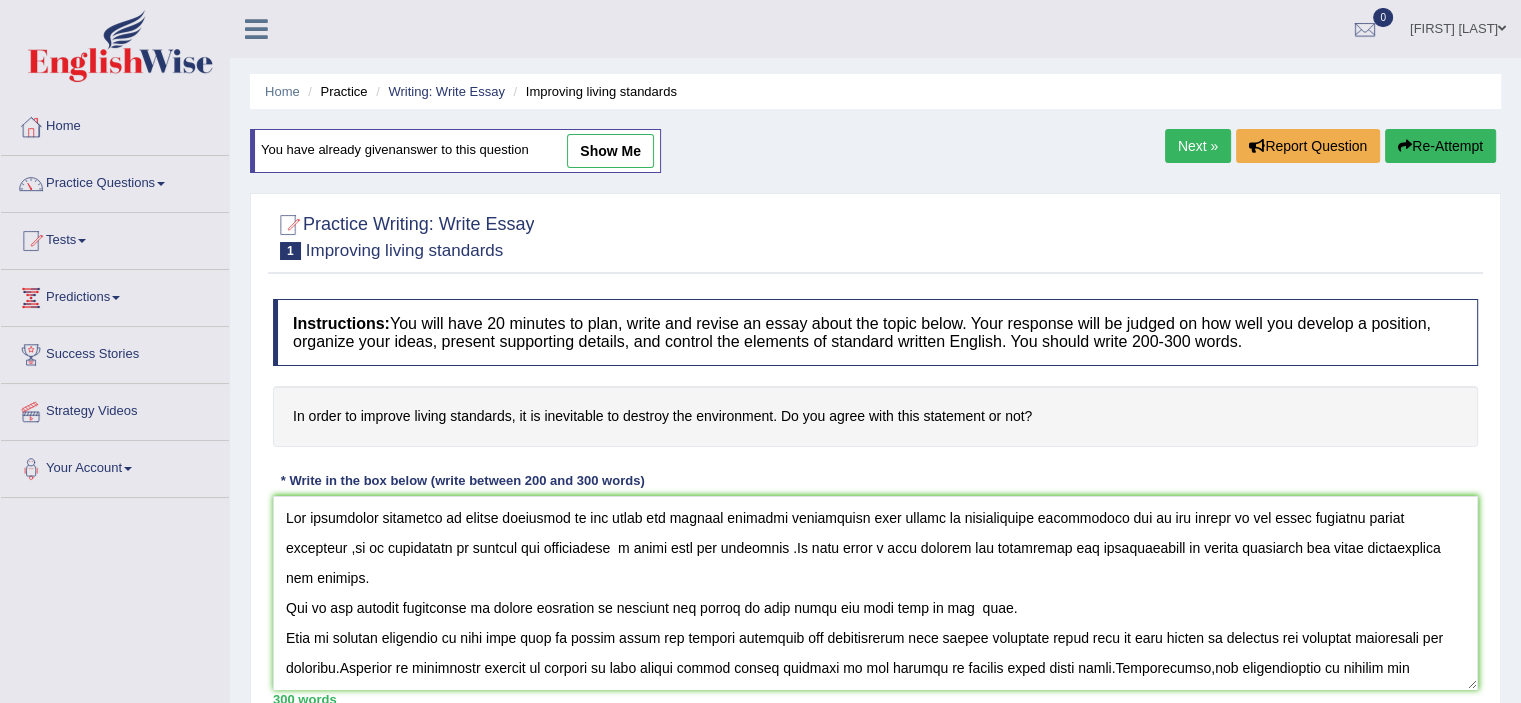 click at bounding box center [875, 593] 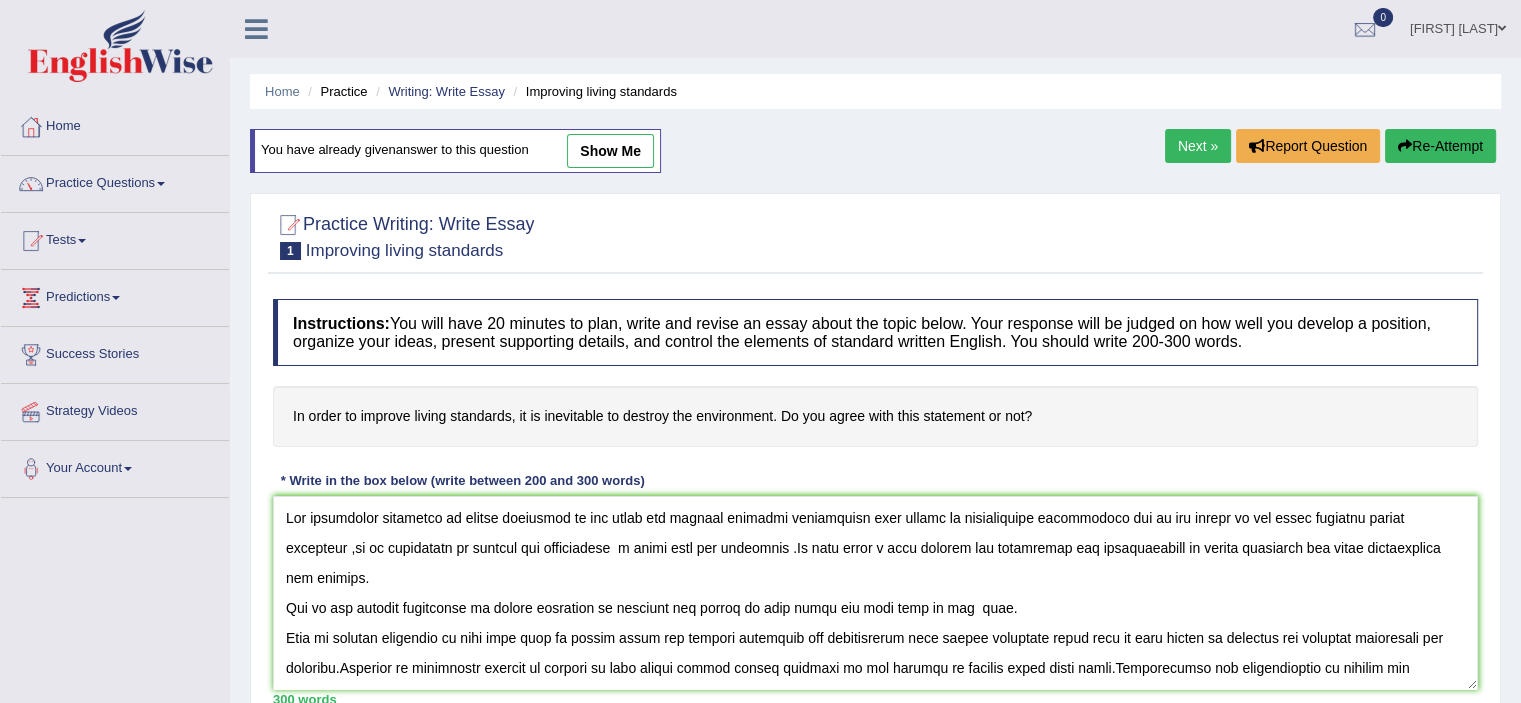 click at bounding box center [875, 593] 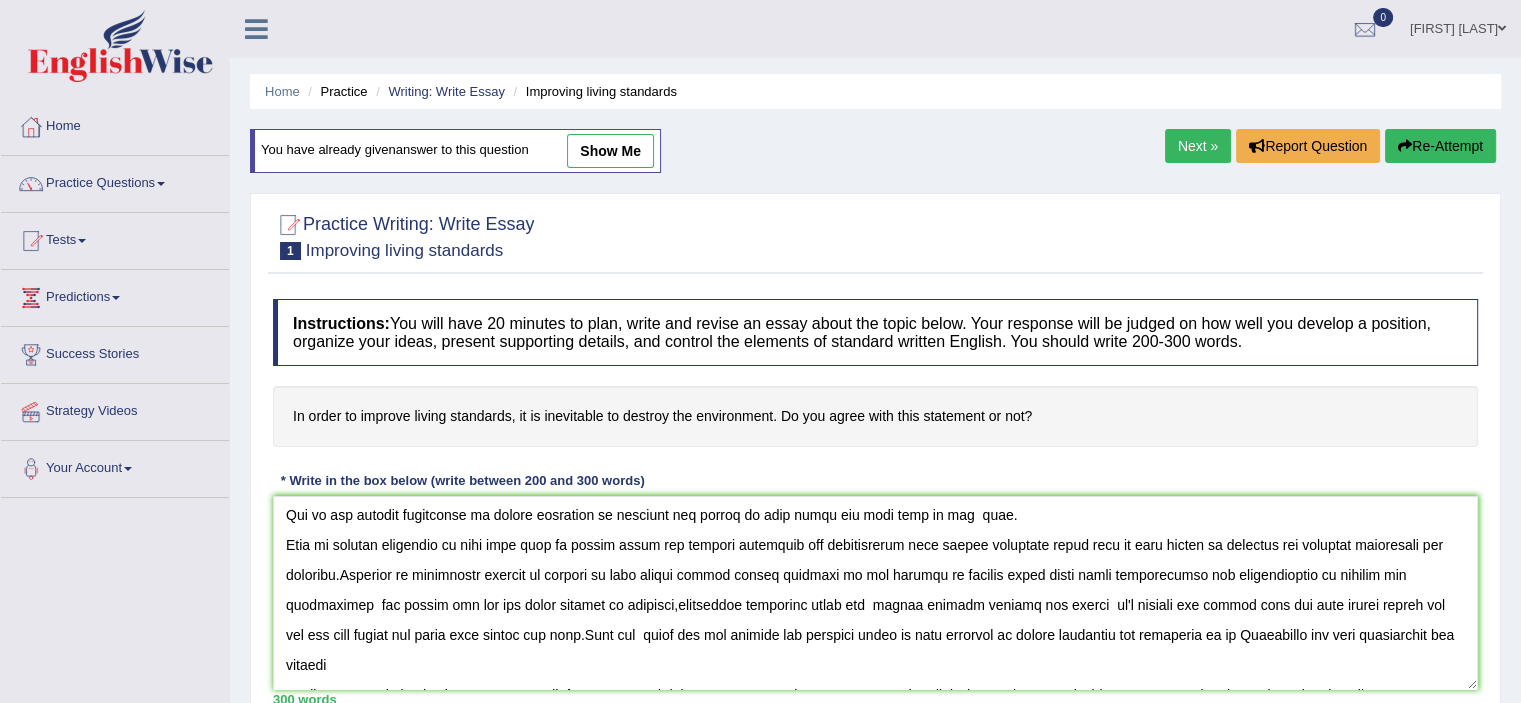 scroll, scrollTop: 97, scrollLeft: 0, axis: vertical 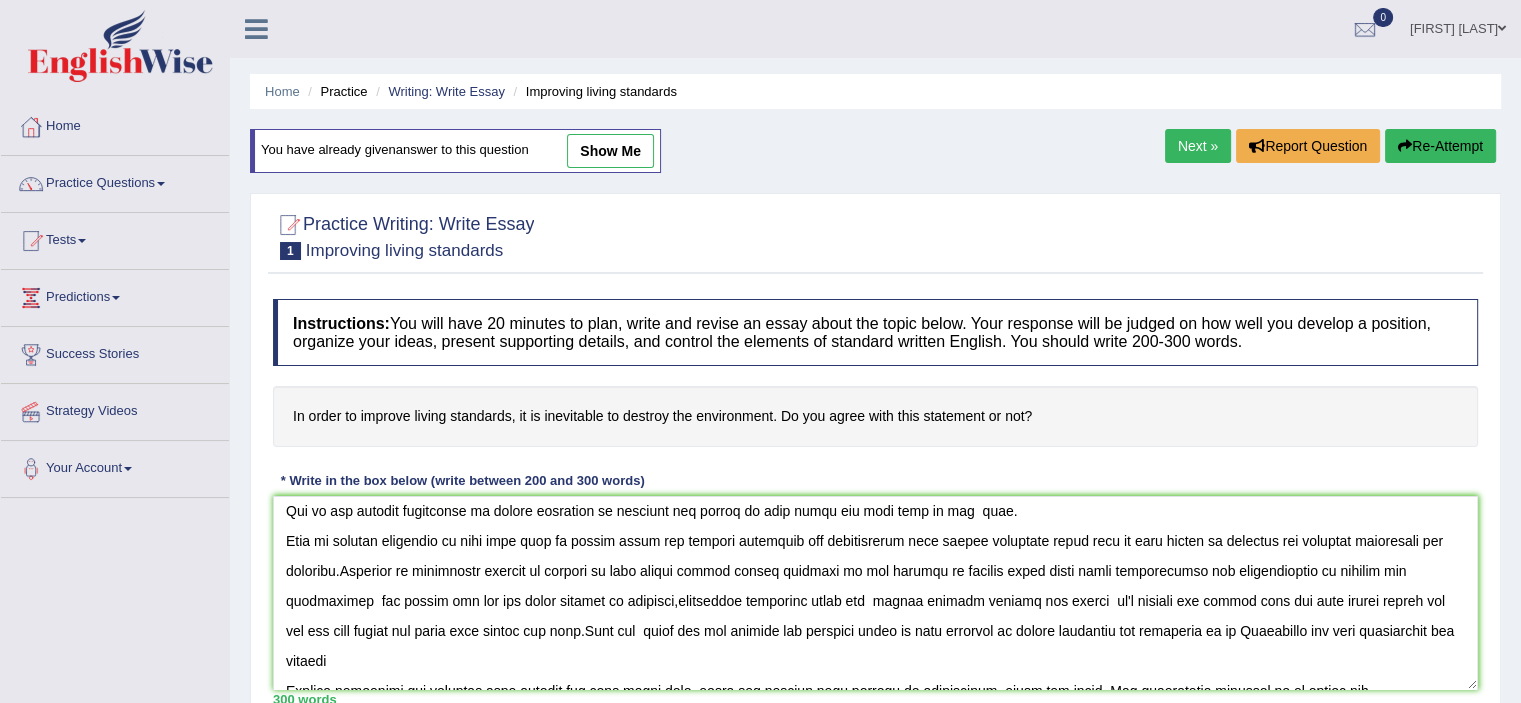click at bounding box center [875, 593] 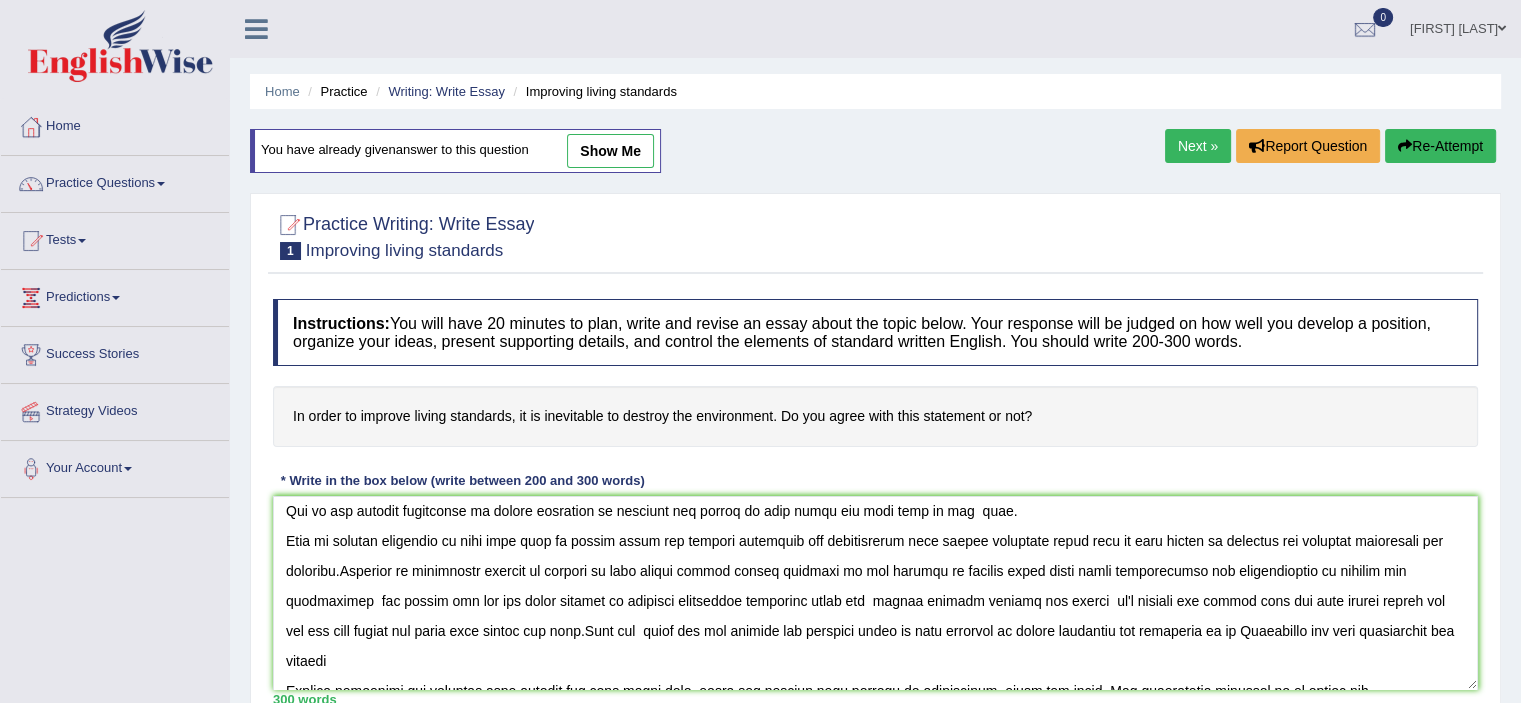 scroll, scrollTop: 149, scrollLeft: 0, axis: vertical 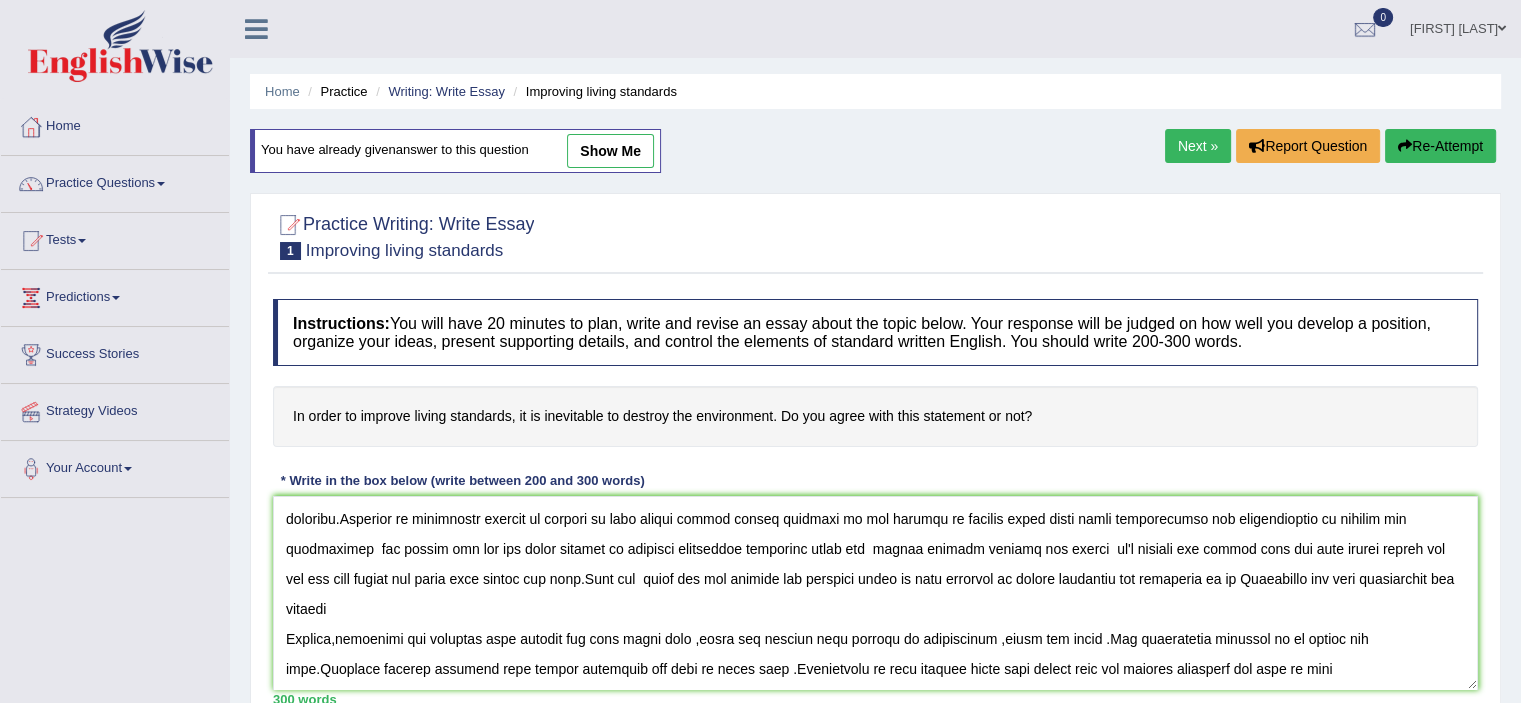 click at bounding box center (875, 593) 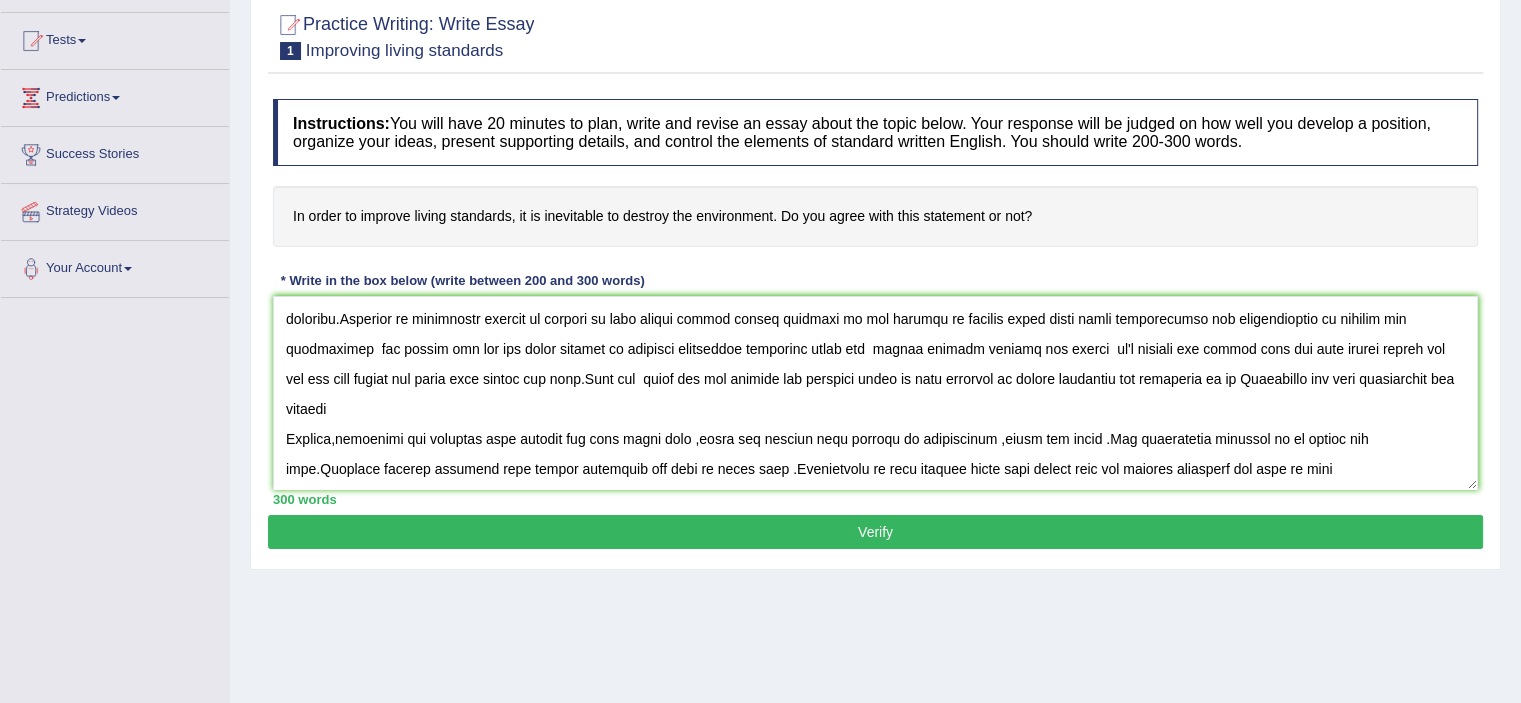 scroll, scrollTop: 200, scrollLeft: 0, axis: vertical 